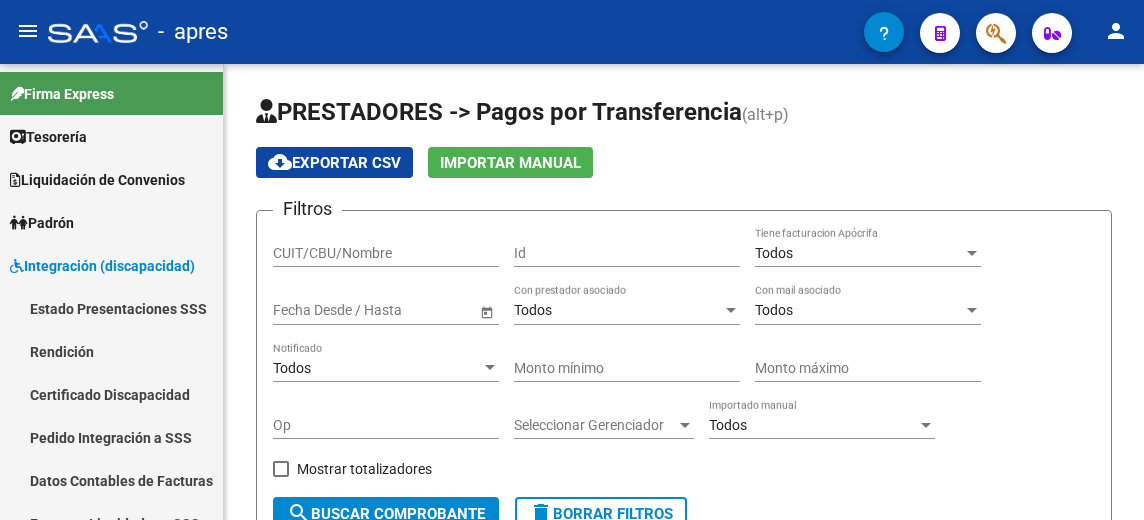 scroll, scrollTop: 0, scrollLeft: 0, axis: both 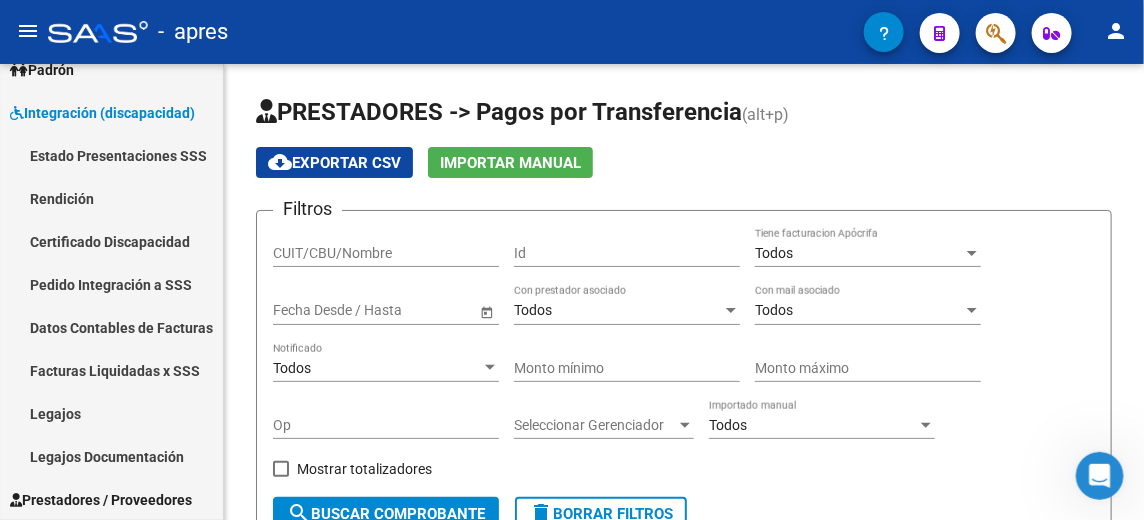 click 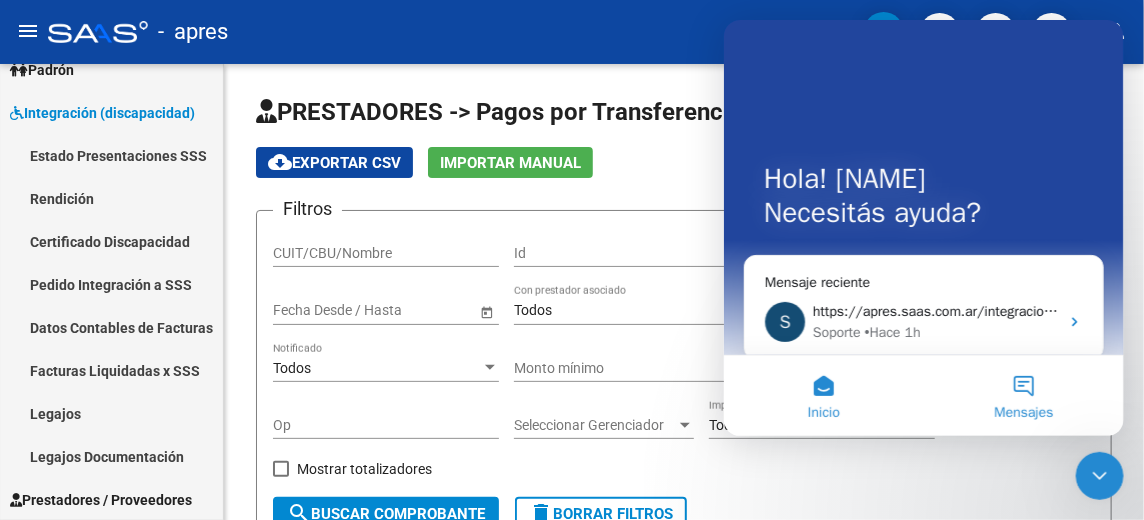 click on "Mensajes" at bounding box center (1023, 395) 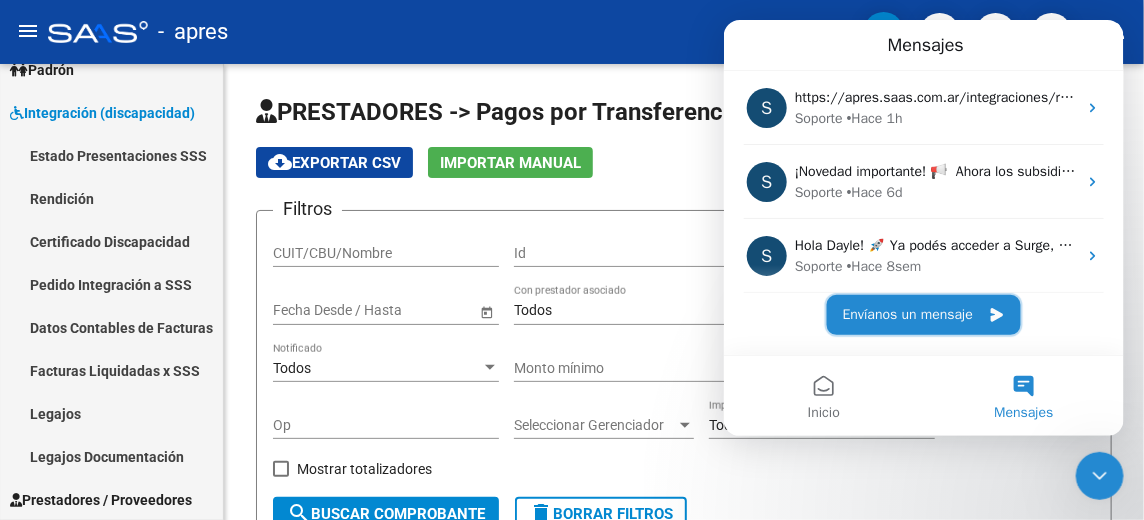 click on "Envíanos un mensaje" at bounding box center [923, 314] 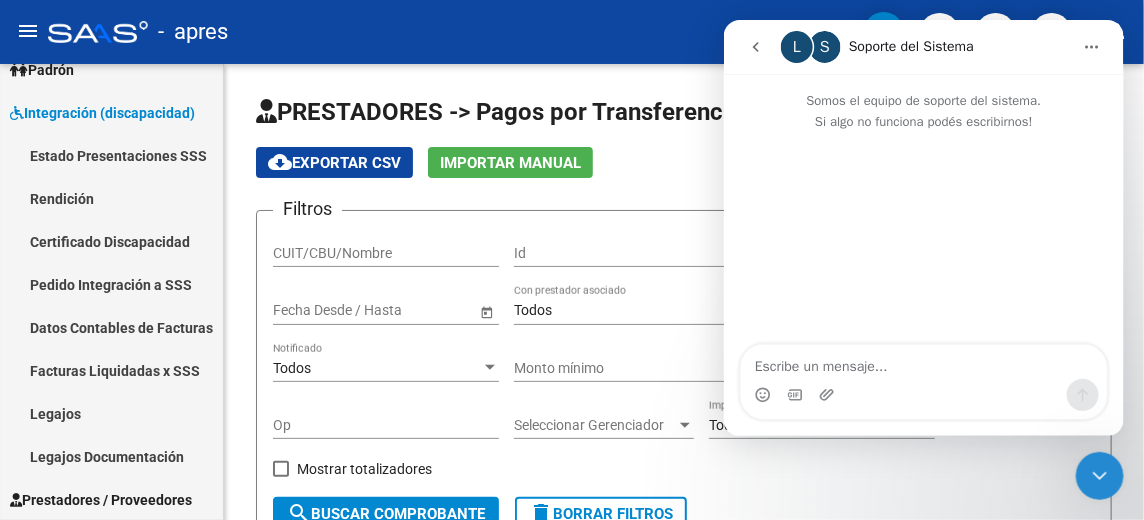 click at bounding box center (923, 361) 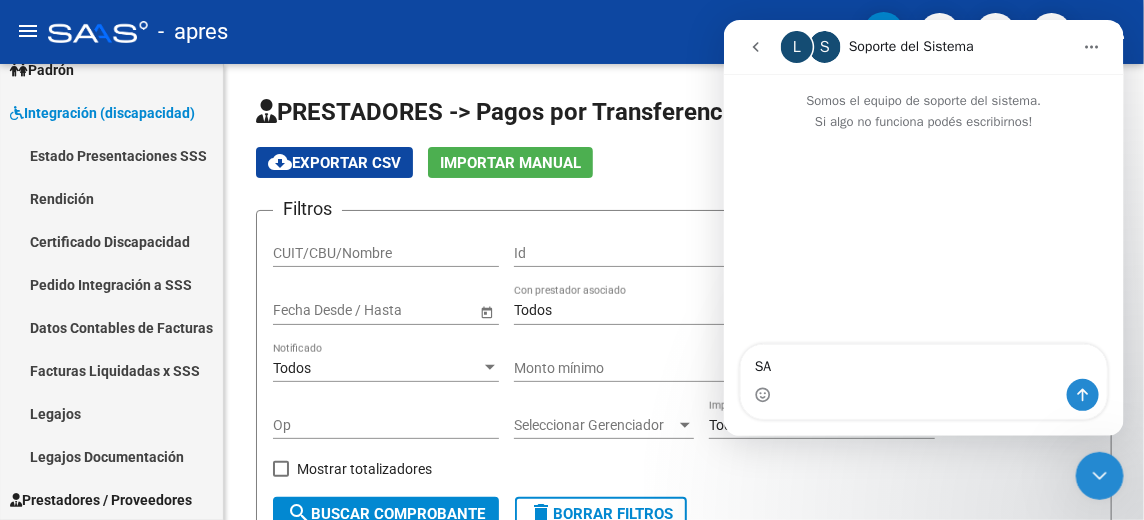 type on "S" 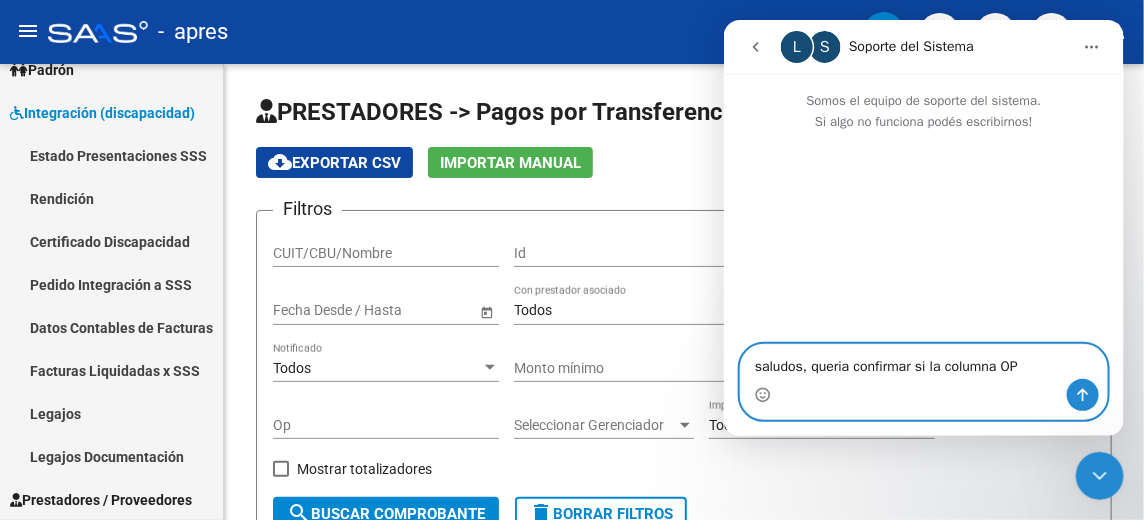 paste on "1er orden con la cual se autorizó el pago (en caso de no
poseer dejar campo nulo" 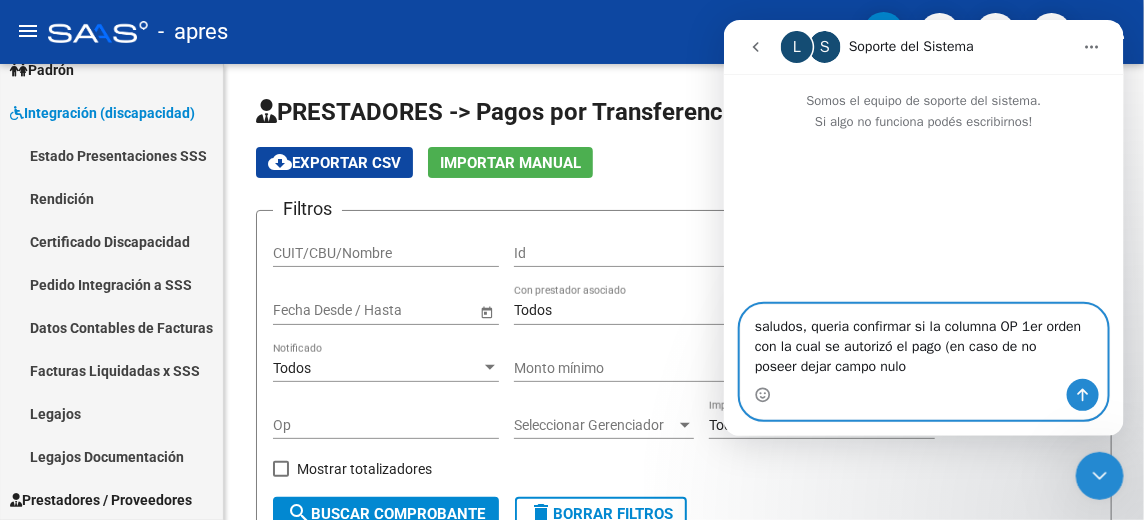 click on "saludos, queria confirmar si la columna OP 1er orden con la cual se autorizó el pago (en caso de no
poseer dejar campo nulo" at bounding box center (923, 341) 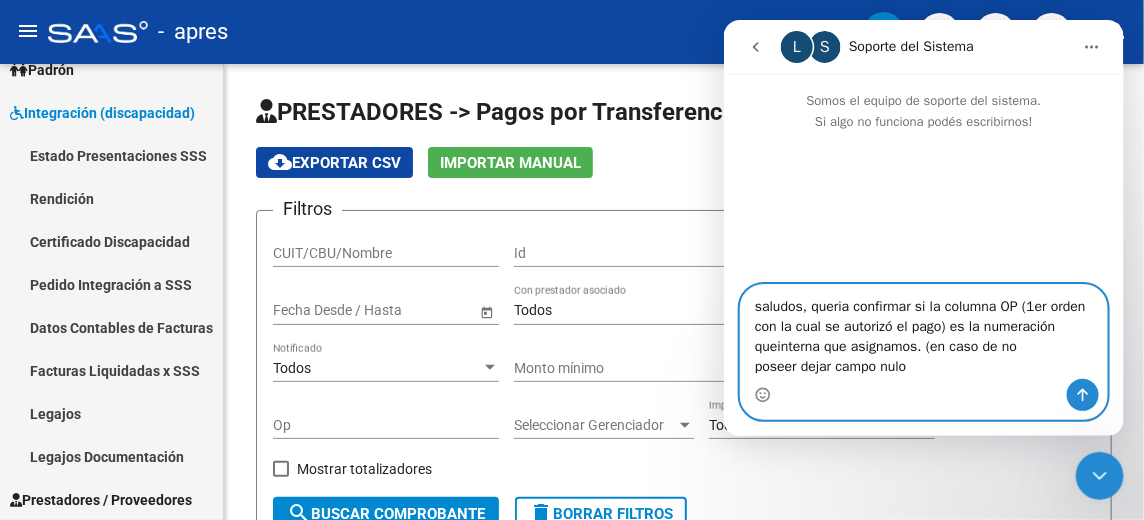 click on "saludos, queria confirmar si la columna OP (1er orden con la cual se autorizó el pago) es la numeración queinterna que asignamos. (en caso de no
poseer dejar campo nulo" at bounding box center [923, 331] 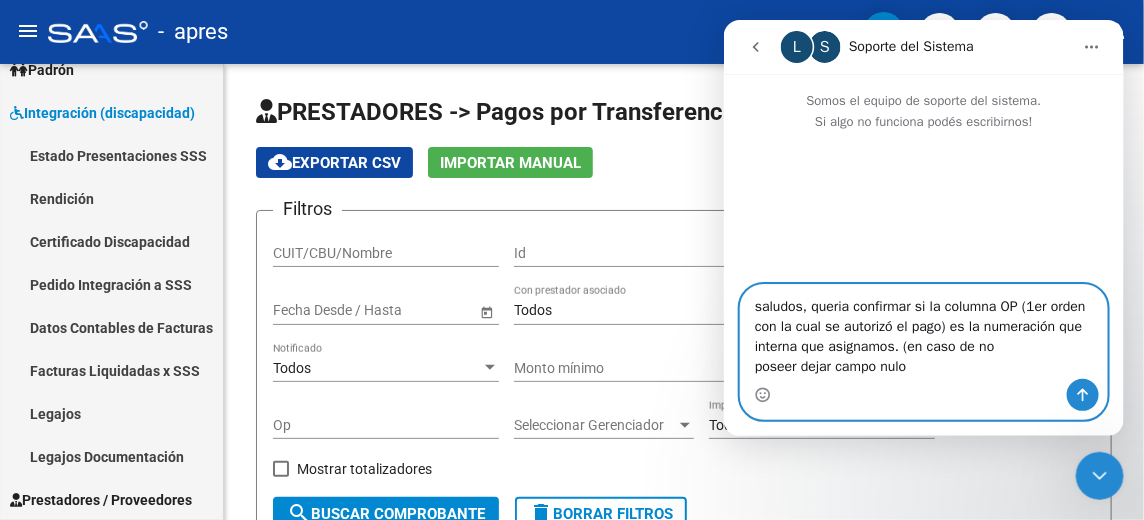drag, startPoint x: 1058, startPoint y: 324, endPoint x: 1082, endPoint y: 335, distance: 26.400757 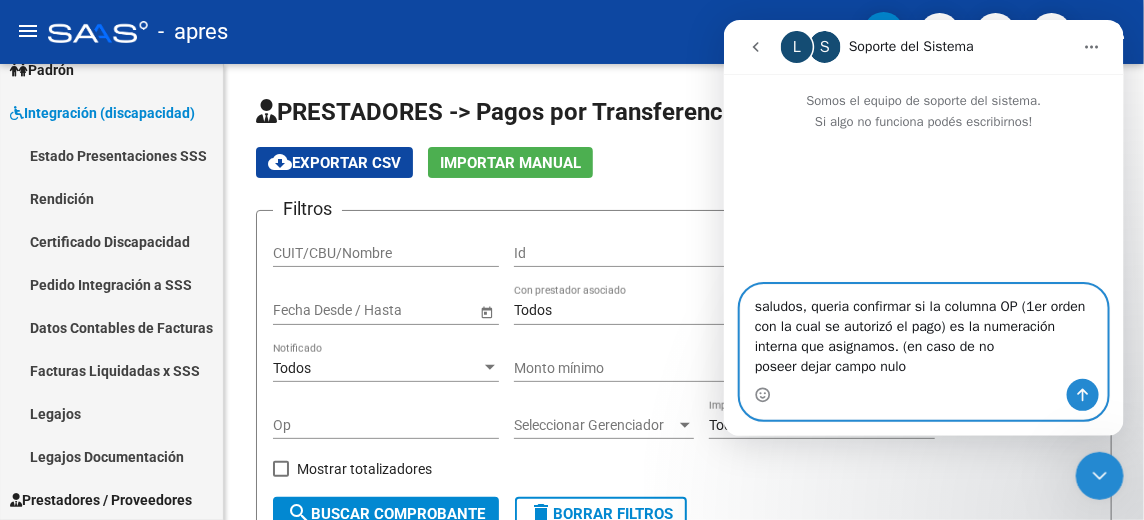 click on "saludos, queria confirmar si la columna OP (1er orden con la cual se autorizó el pago) es la numeración interna que asignamos. (en caso de no
poseer dejar campo nulo" at bounding box center [923, 331] 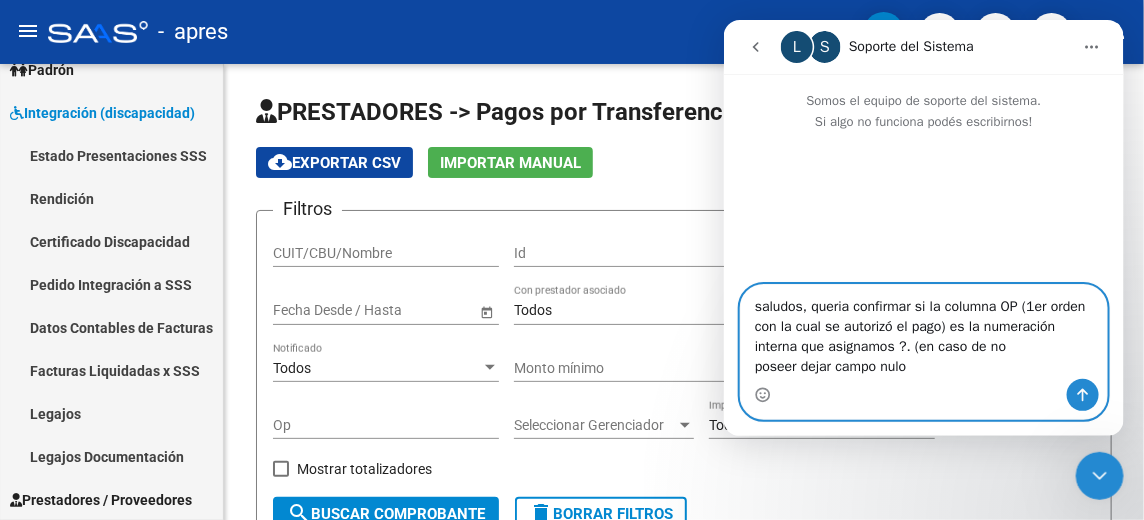 drag, startPoint x: 910, startPoint y: 347, endPoint x: 918, endPoint y: 364, distance: 18.788294 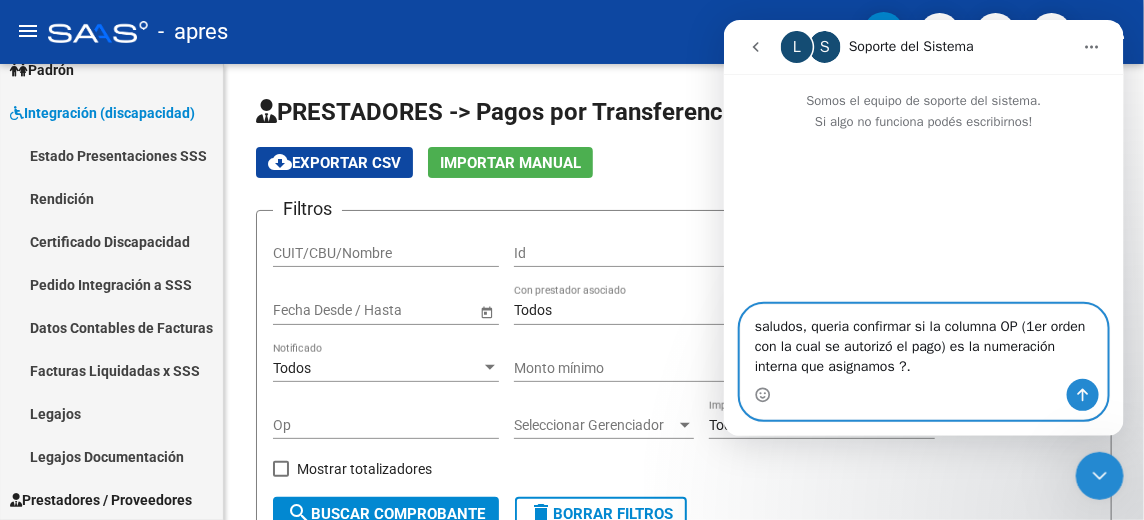 type on "saludos, queria confirmar si la columna OP (1er orden con la cual se autorizó el pago) es la numeración interna que asignamos ?." 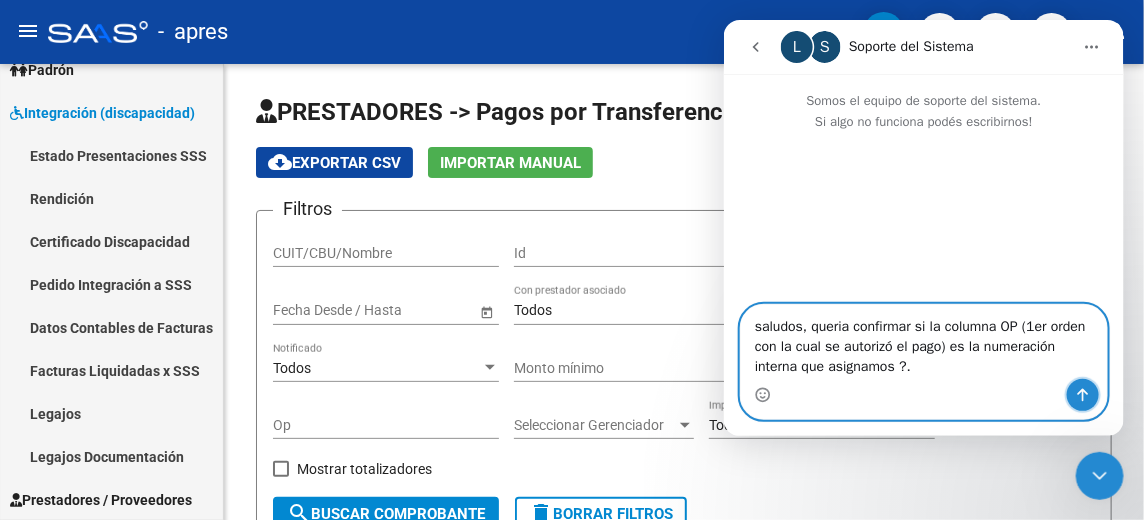 click 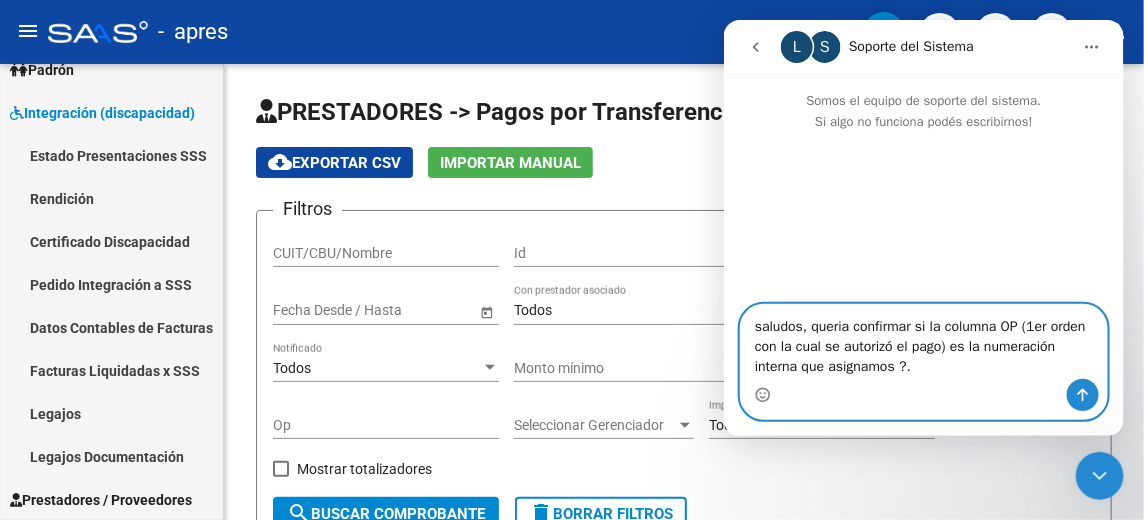 type 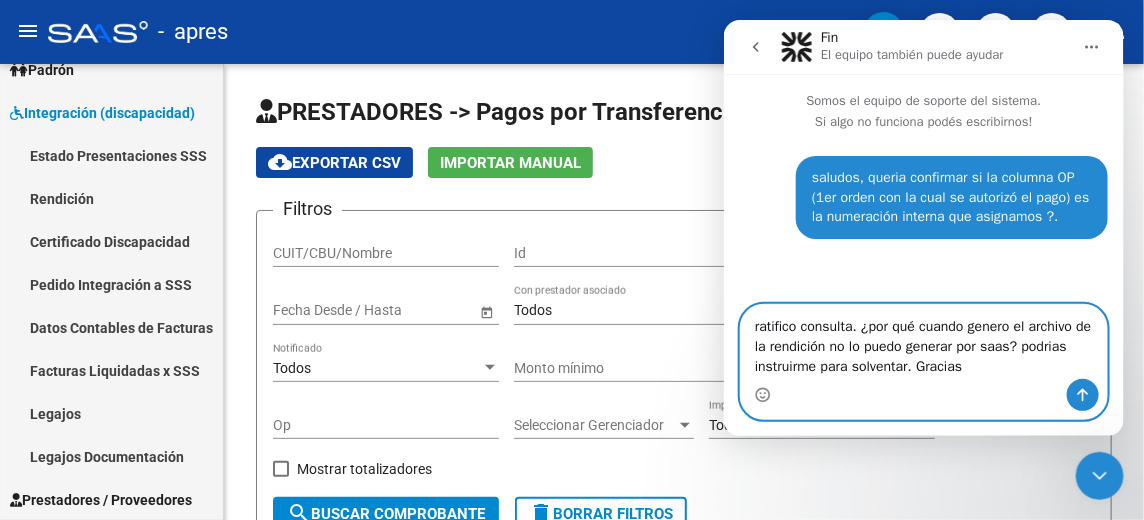 type on "ratifico consulta. ¿por qué cuando genero el archivo de la rendición no lo puedo generar por saas? podrias instruirme para solventar. Gracias" 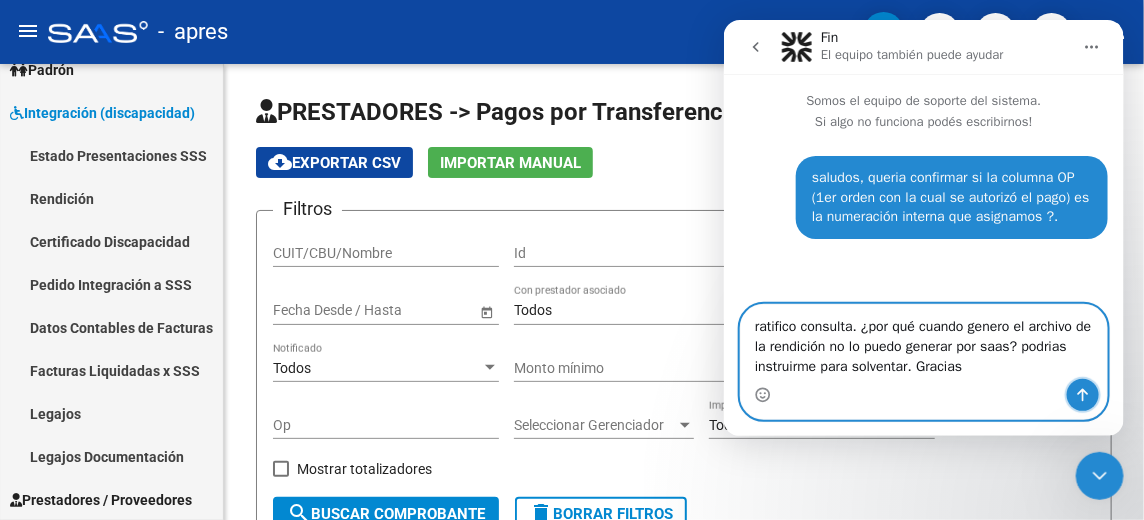 click 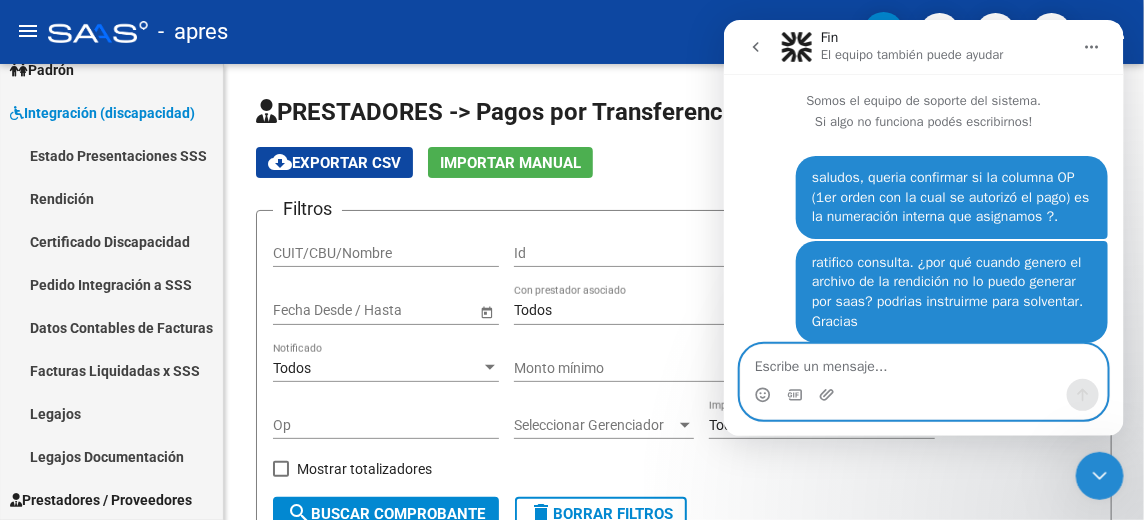 scroll, scrollTop: 20, scrollLeft: 0, axis: vertical 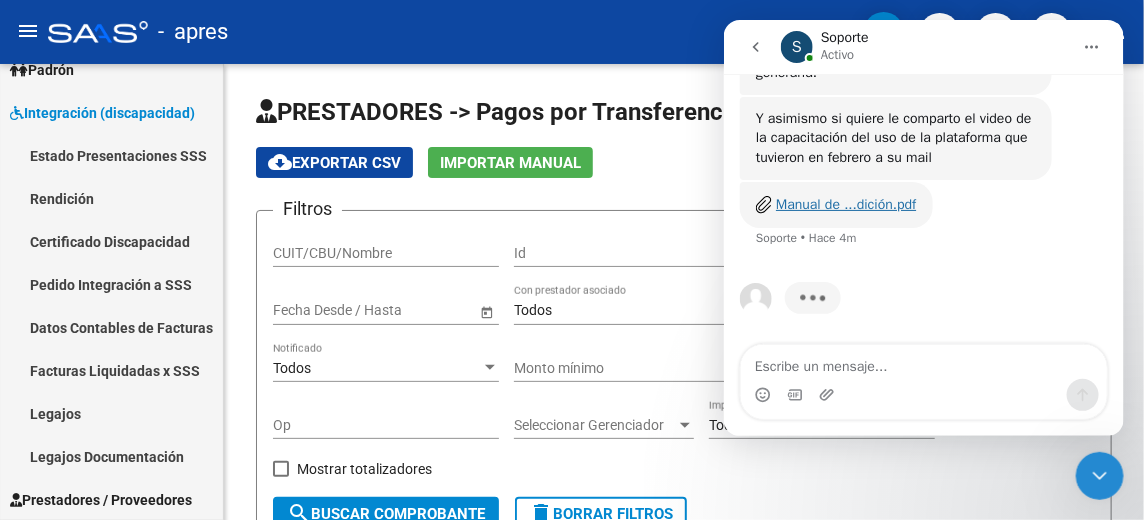 click on "Manual de ...dición.pdf" at bounding box center [845, 203] 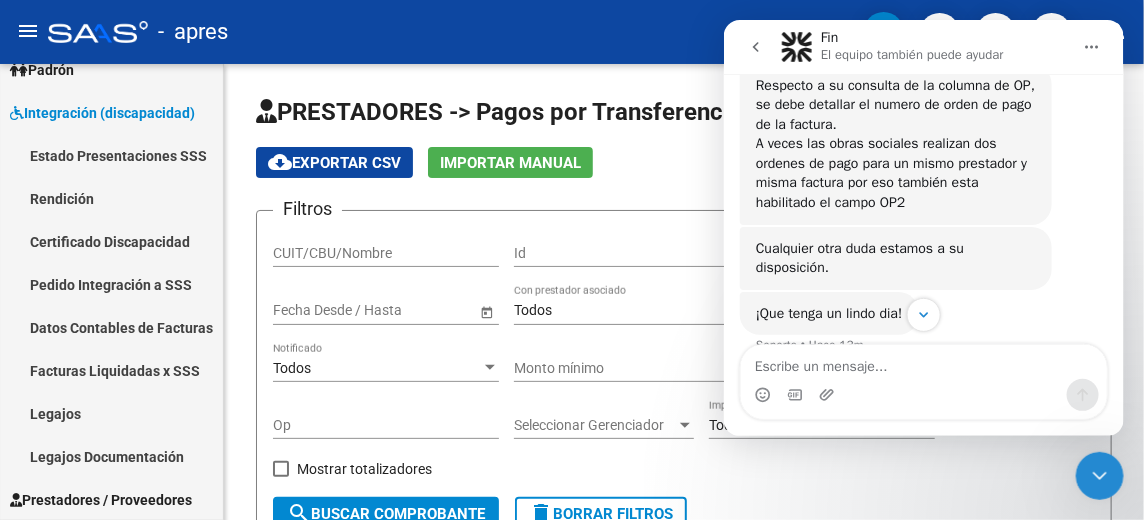 scroll, scrollTop: 663, scrollLeft: 0, axis: vertical 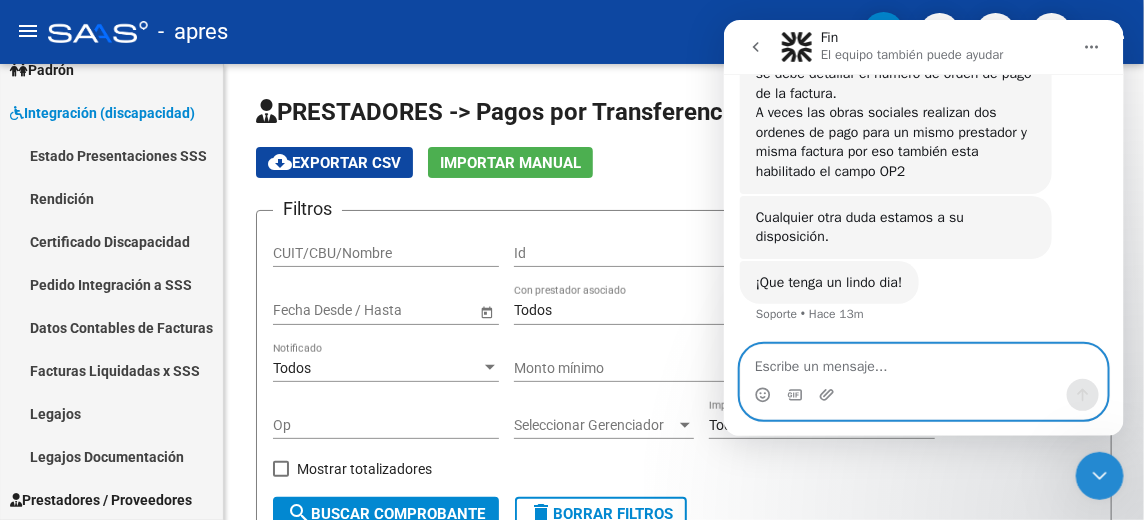 click at bounding box center (923, 361) 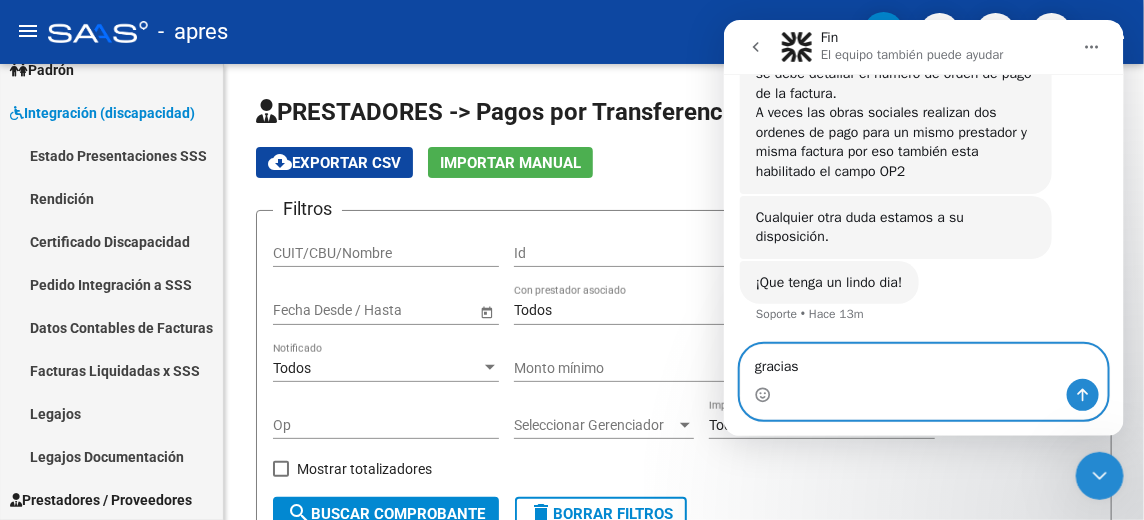 type on "gracias" 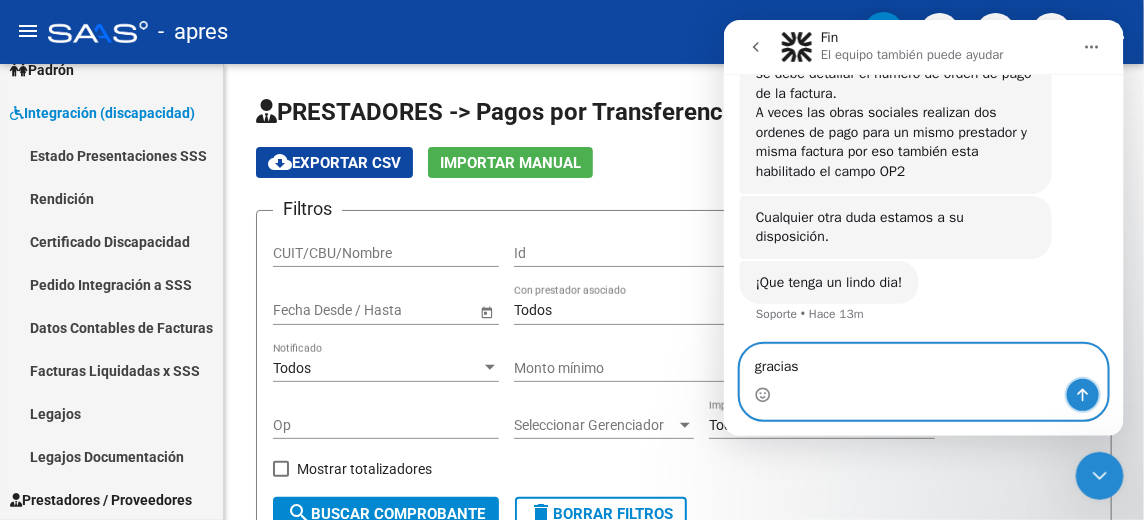 click 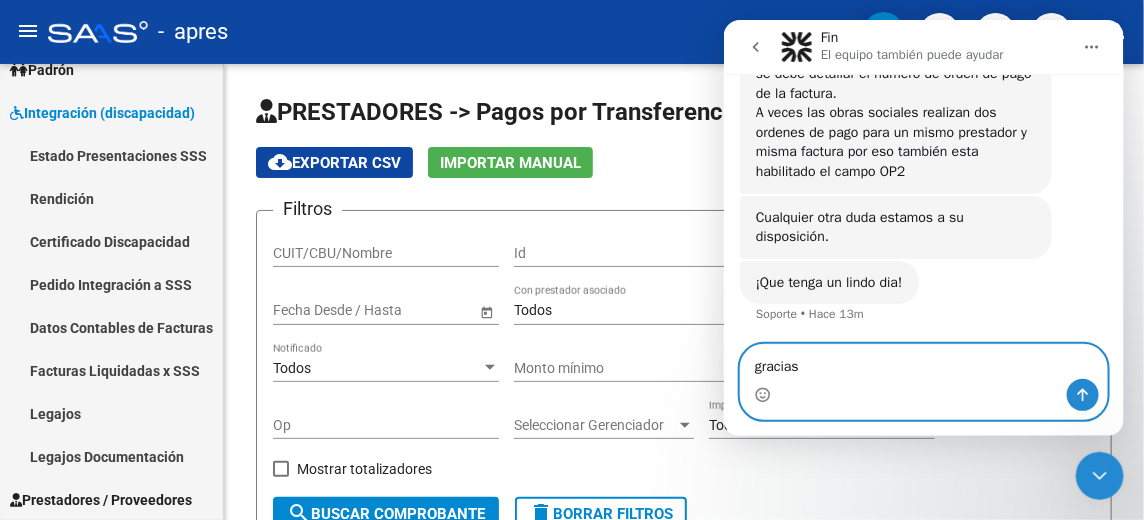 type 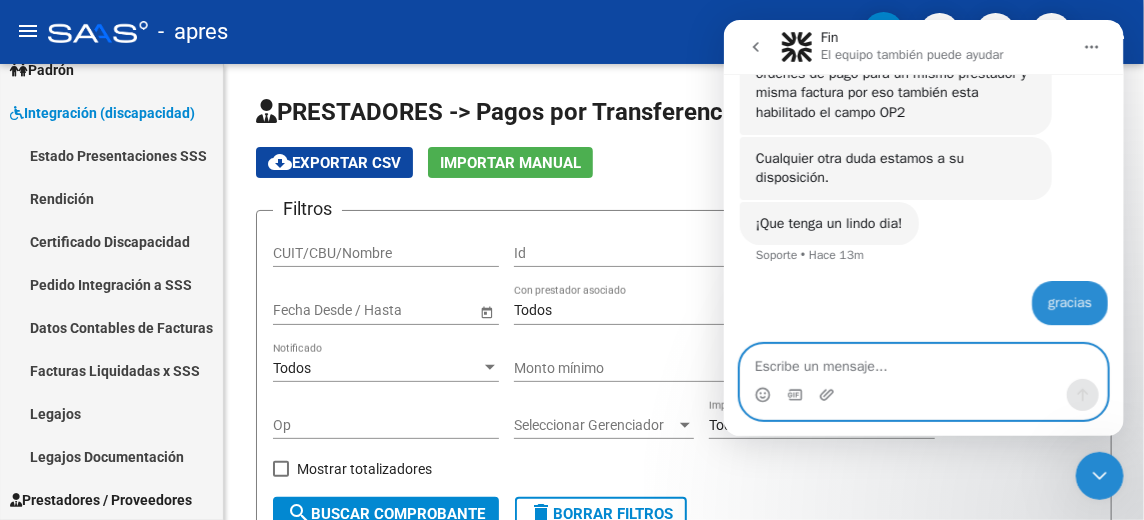 scroll, scrollTop: 723, scrollLeft: 0, axis: vertical 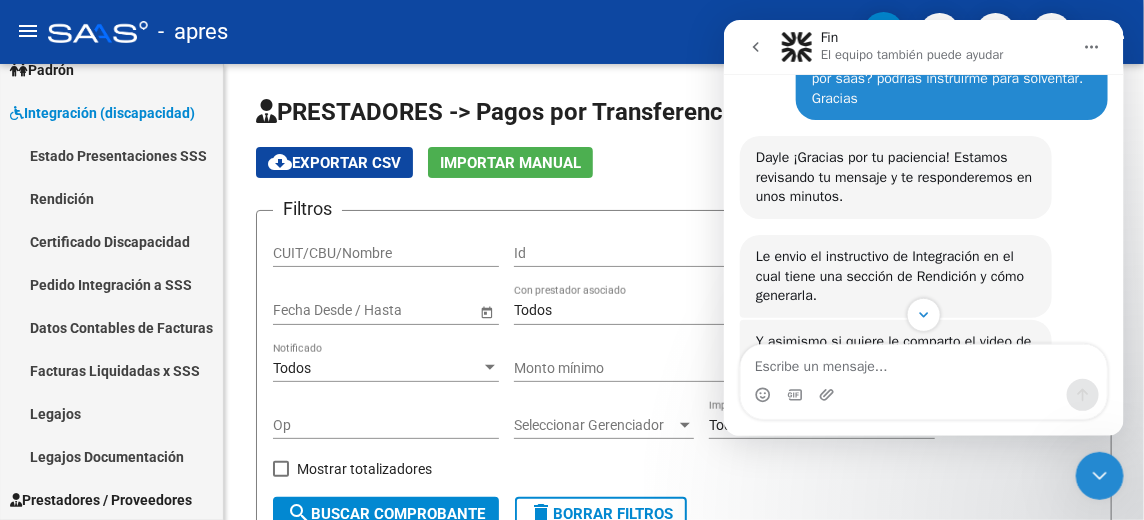 click at bounding box center [1091, 46] 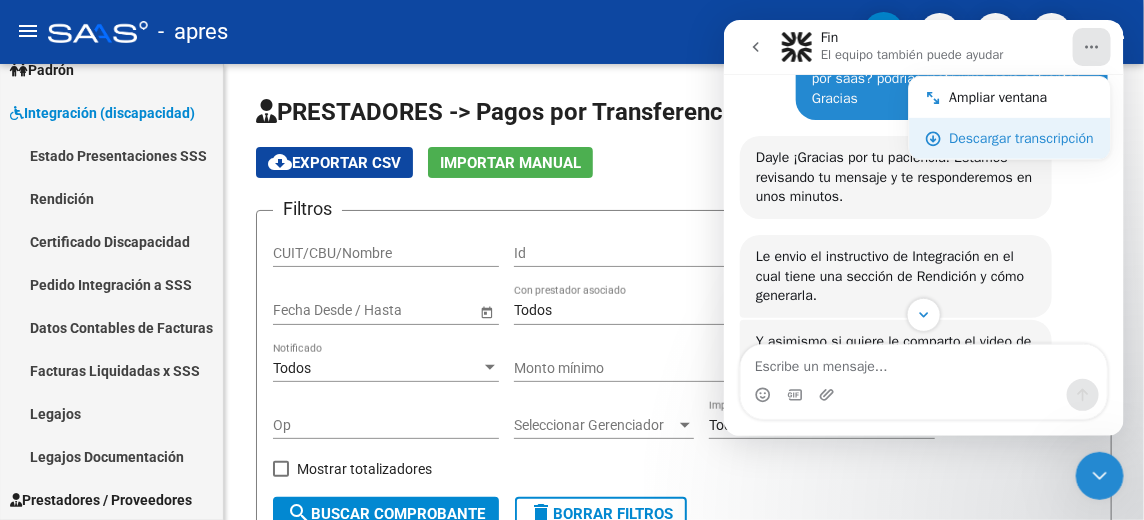 click on "Descargar transcripción" at bounding box center (1020, 137) 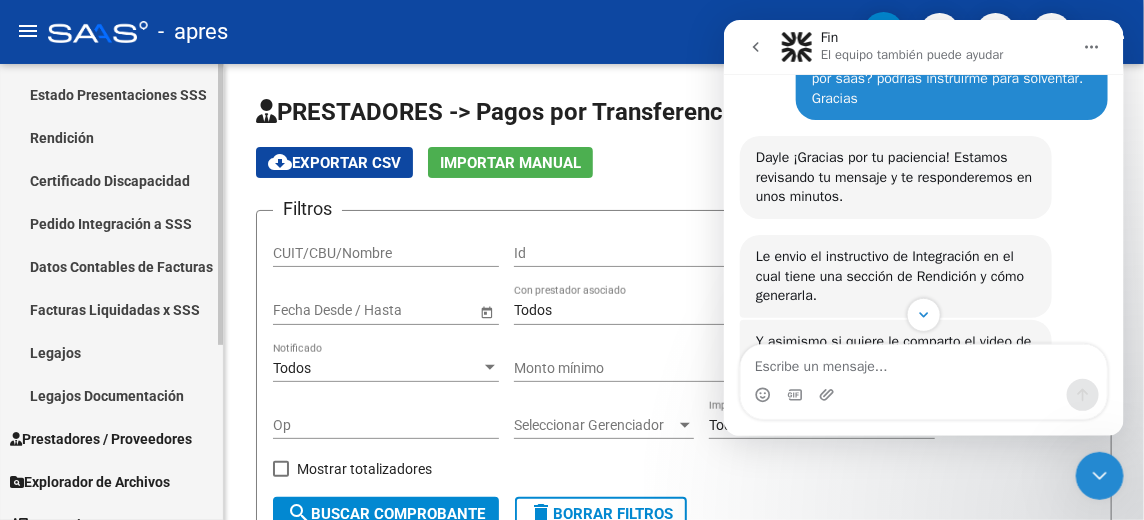 scroll, scrollTop: 82, scrollLeft: 0, axis: vertical 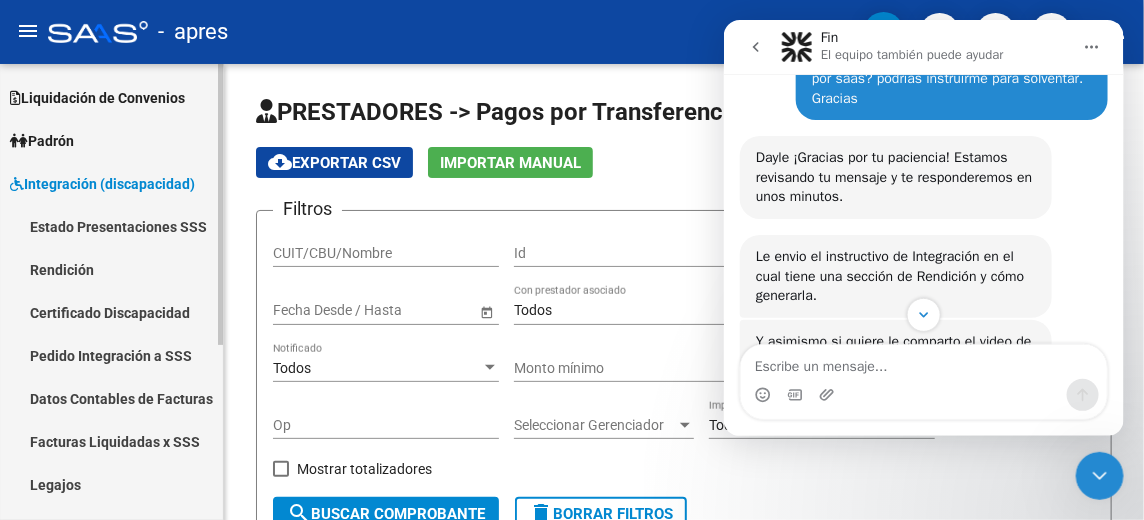 click on "Integración (discapacidad)" at bounding box center [102, 184] 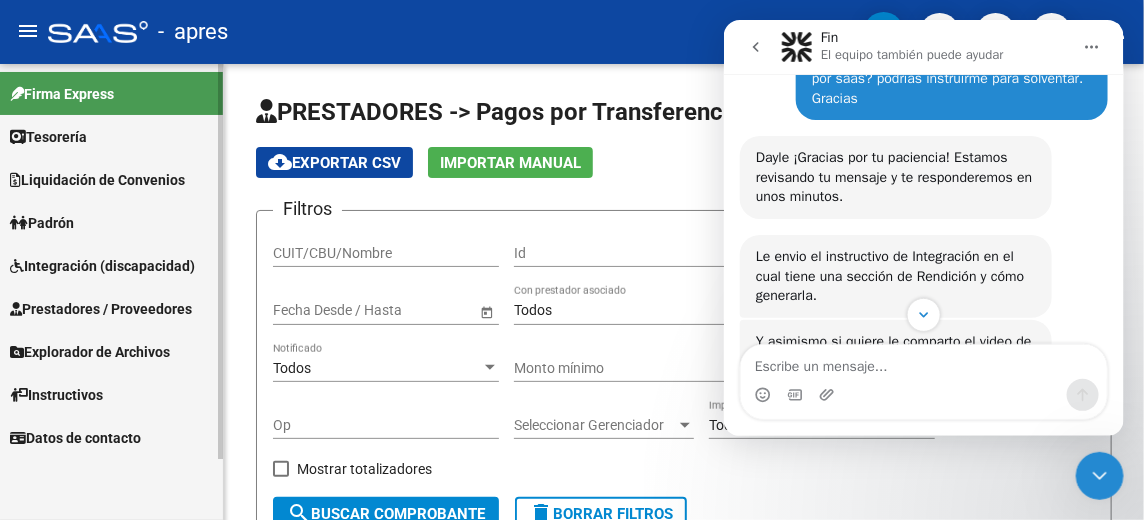 scroll, scrollTop: 0, scrollLeft: 0, axis: both 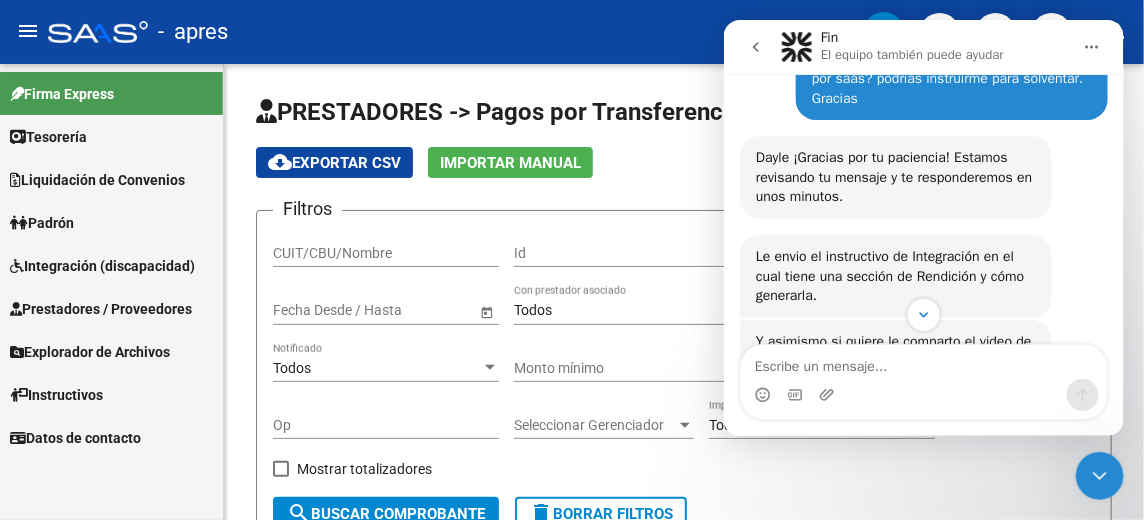 click on "Explorador de Archivos" at bounding box center [90, 352] 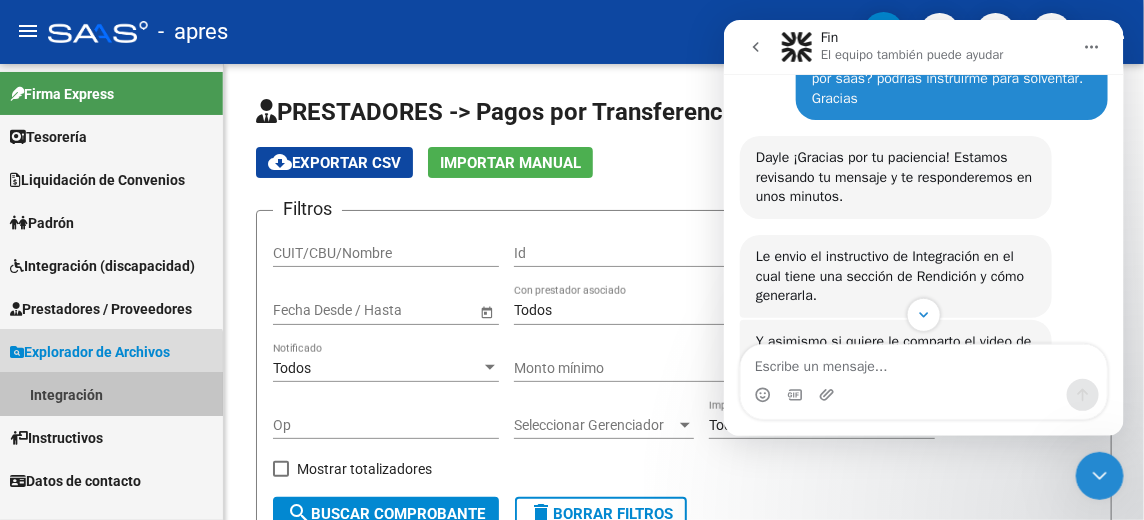 click on "Integración" at bounding box center (111, 394) 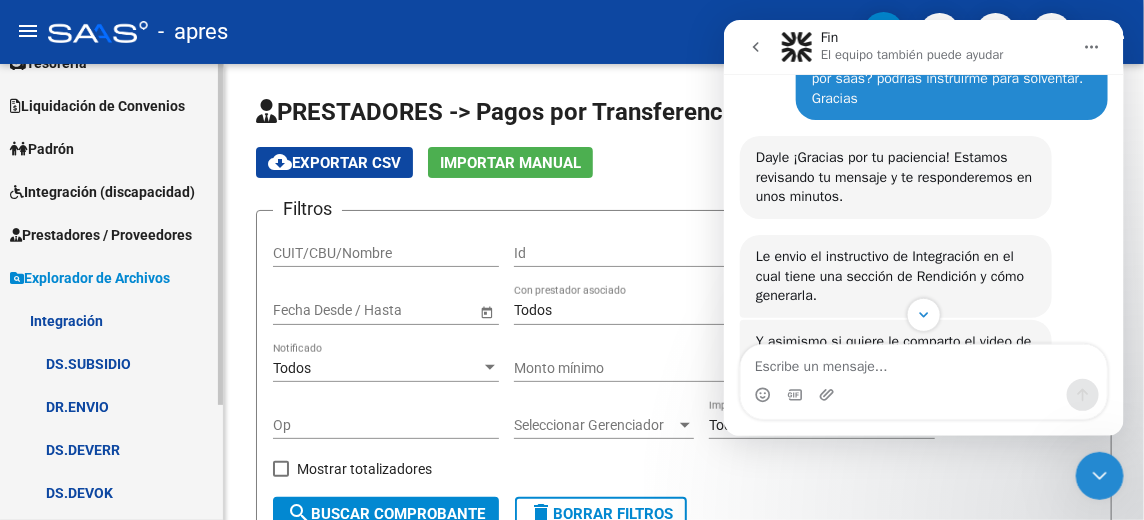 scroll, scrollTop: 153, scrollLeft: 0, axis: vertical 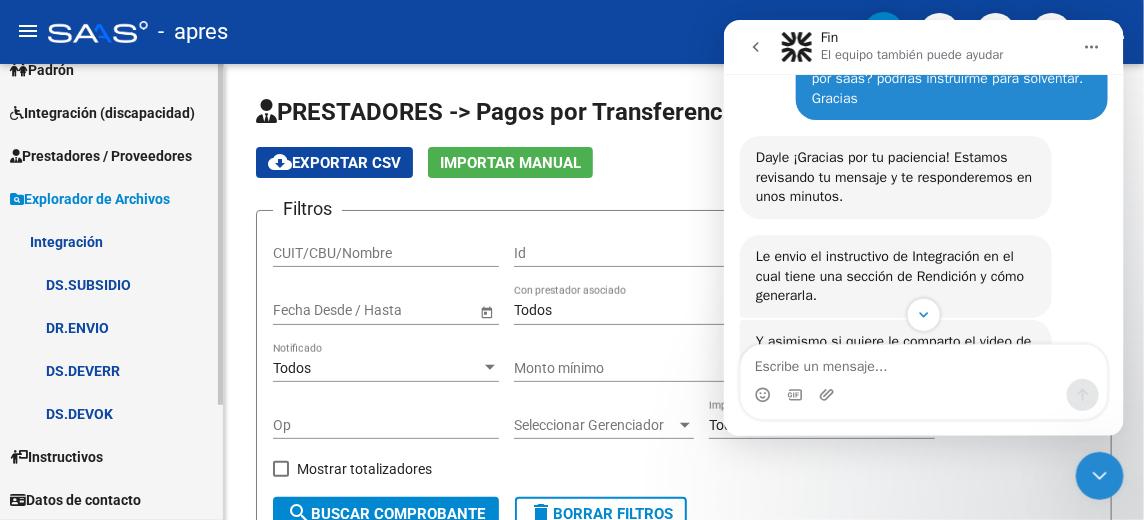 click on "DS.SUBSIDIO" at bounding box center (111, 284) 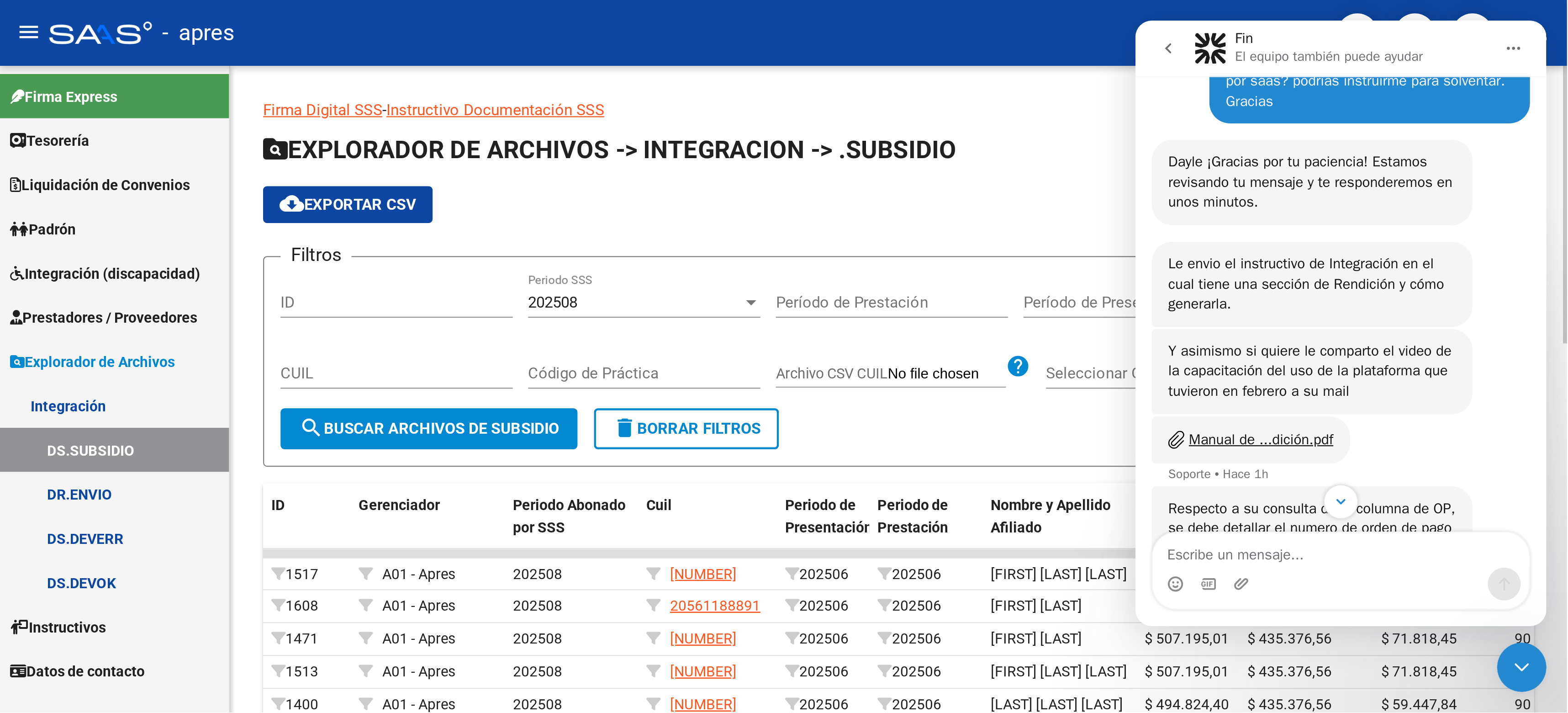 scroll, scrollTop: 0, scrollLeft: 0, axis: both 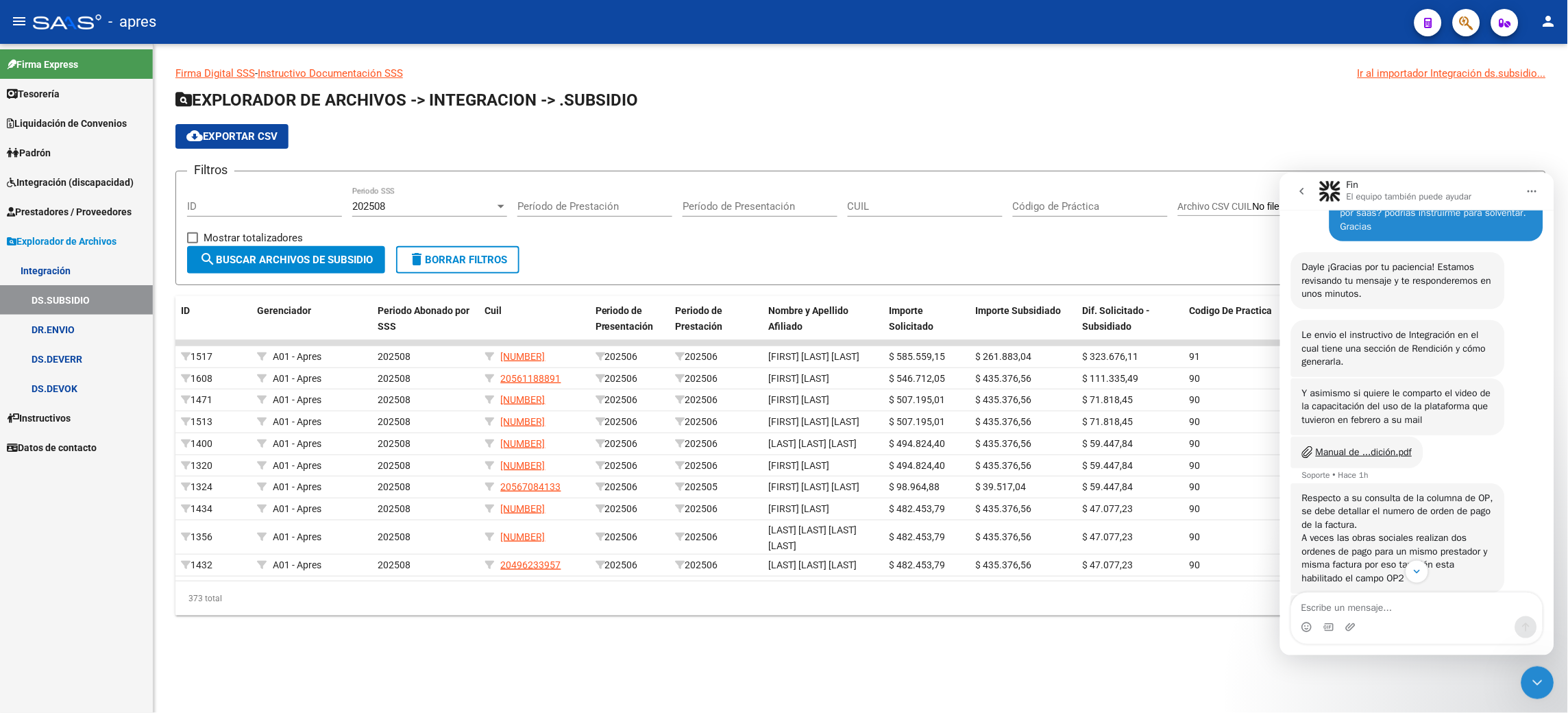 click at bounding box center [1537, 682] 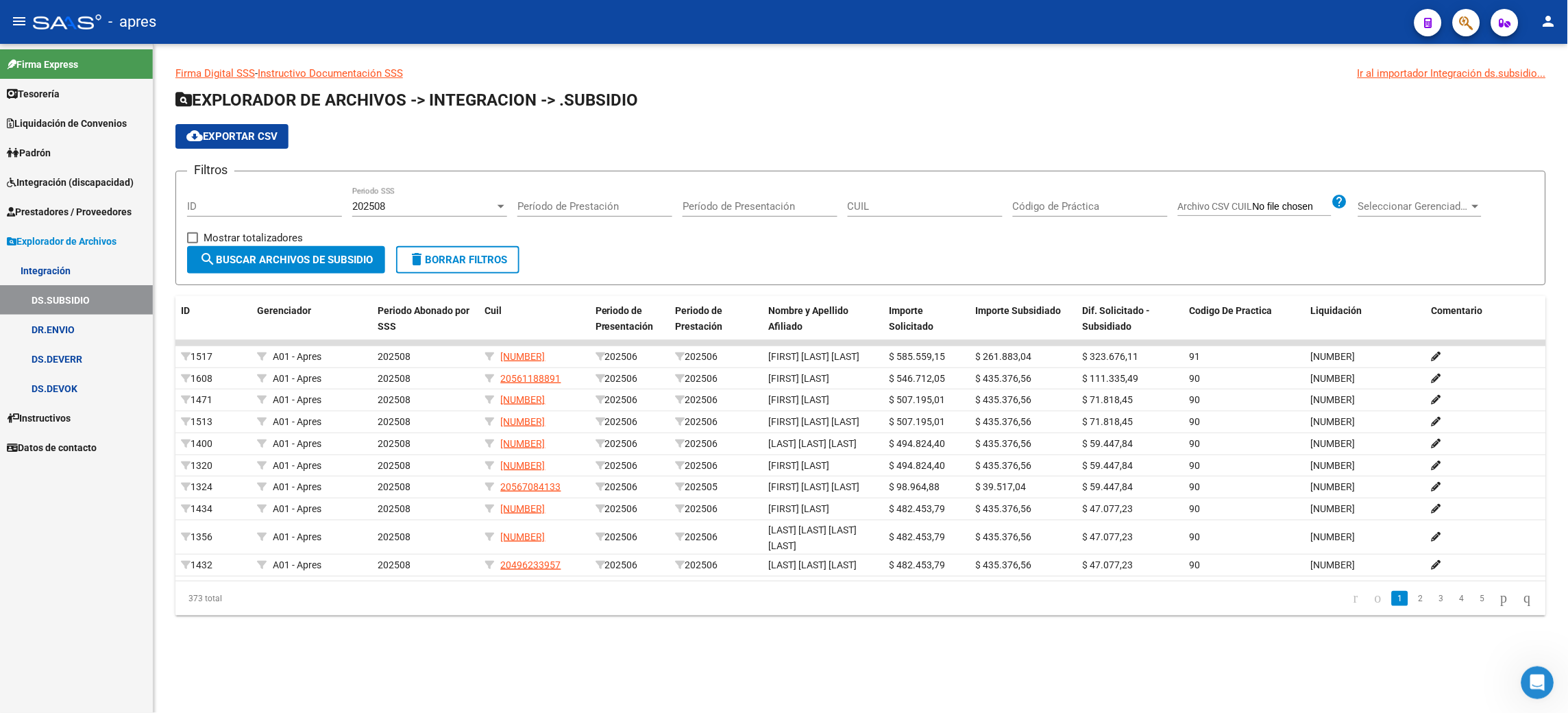click on "202508" at bounding box center [424, 206] 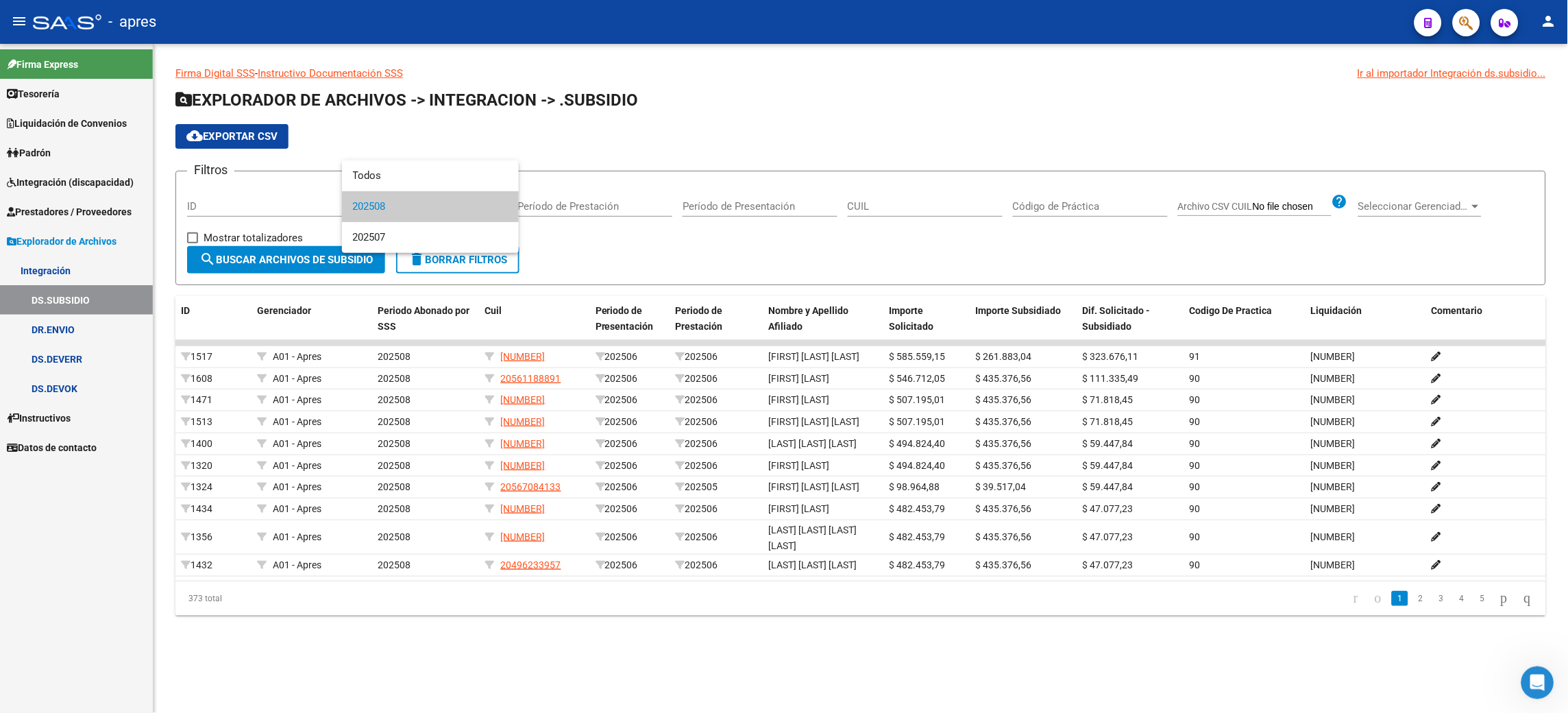 click at bounding box center [784, 356] 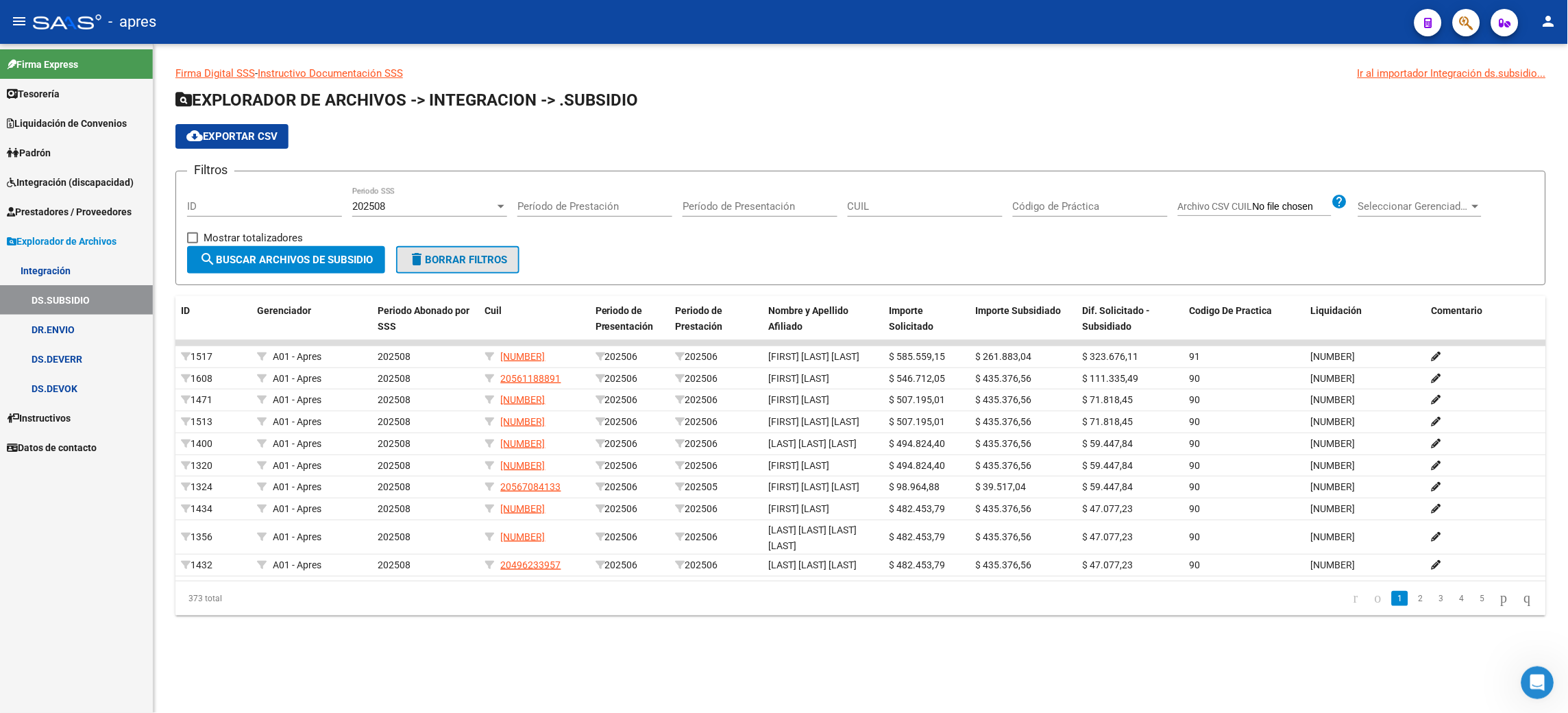 click on "delete  Borrar Filtros" 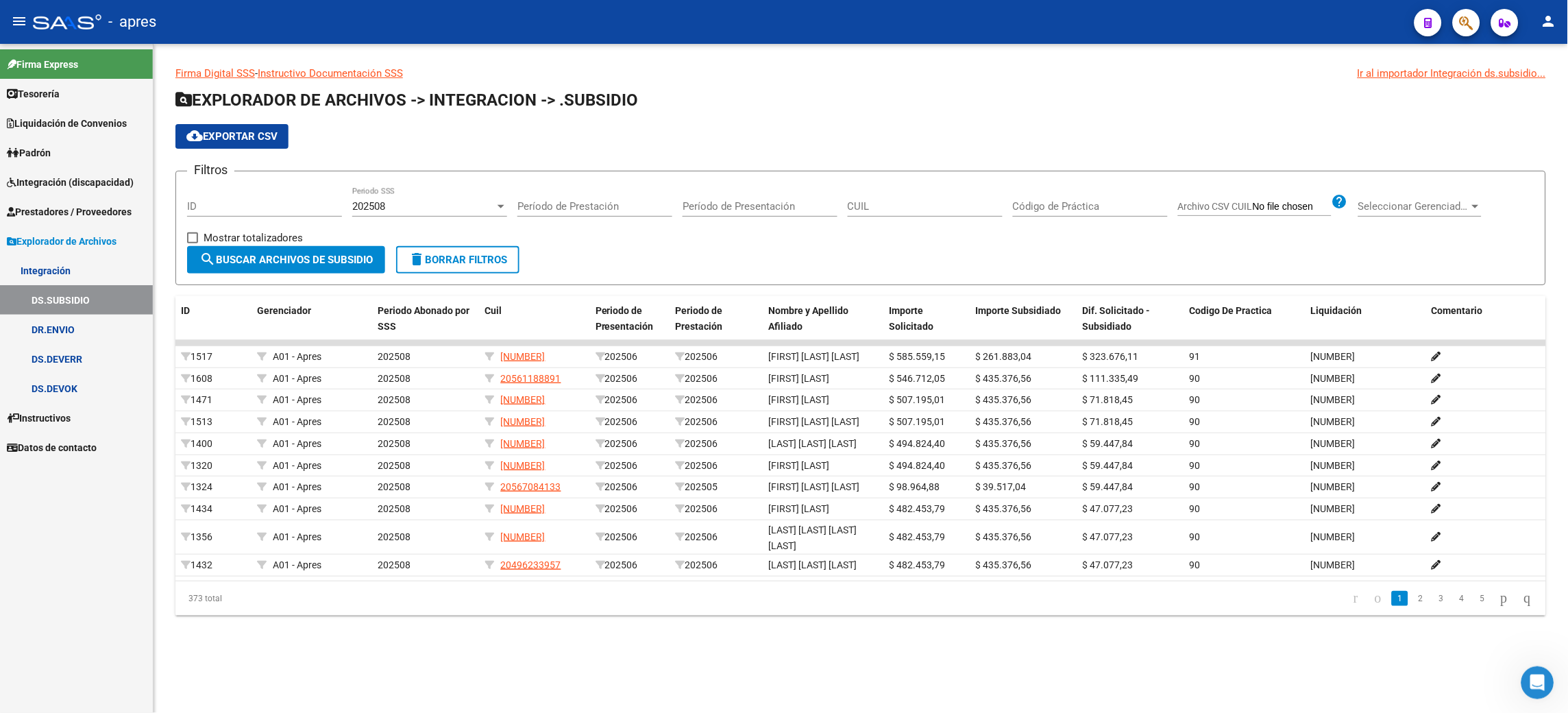 click on "202508" at bounding box center (424, 206) 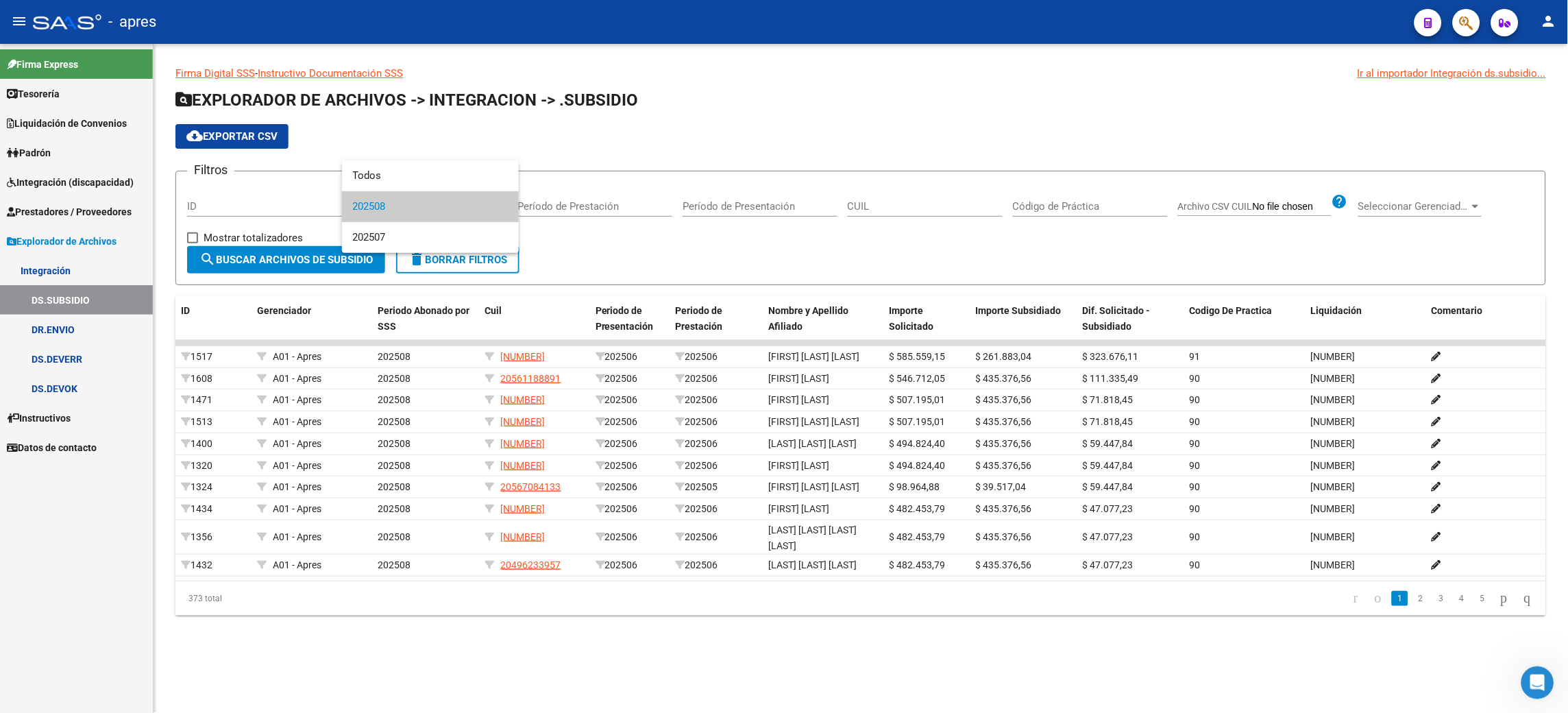 click at bounding box center (784, 356) 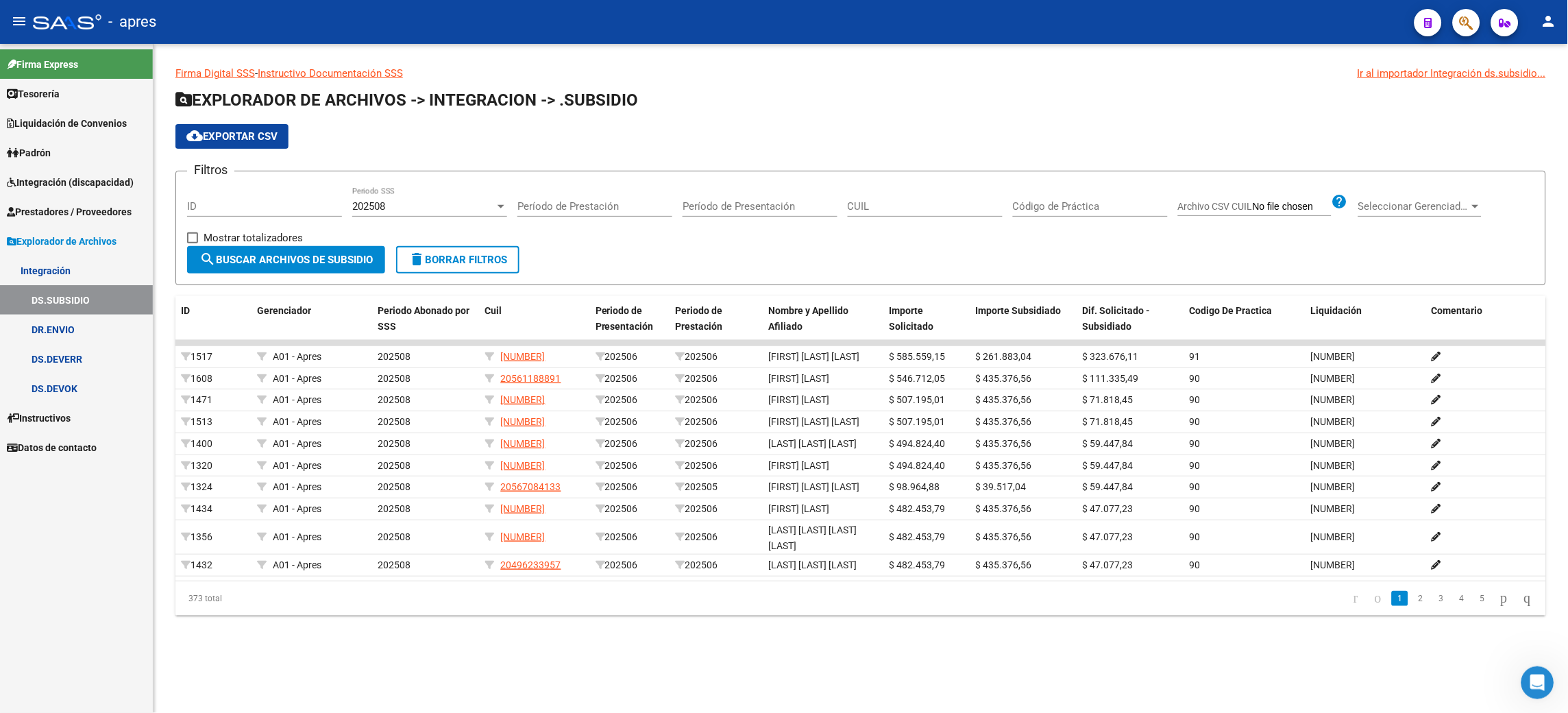 click on "Explorador de Archivos" at bounding box center [62, 241] 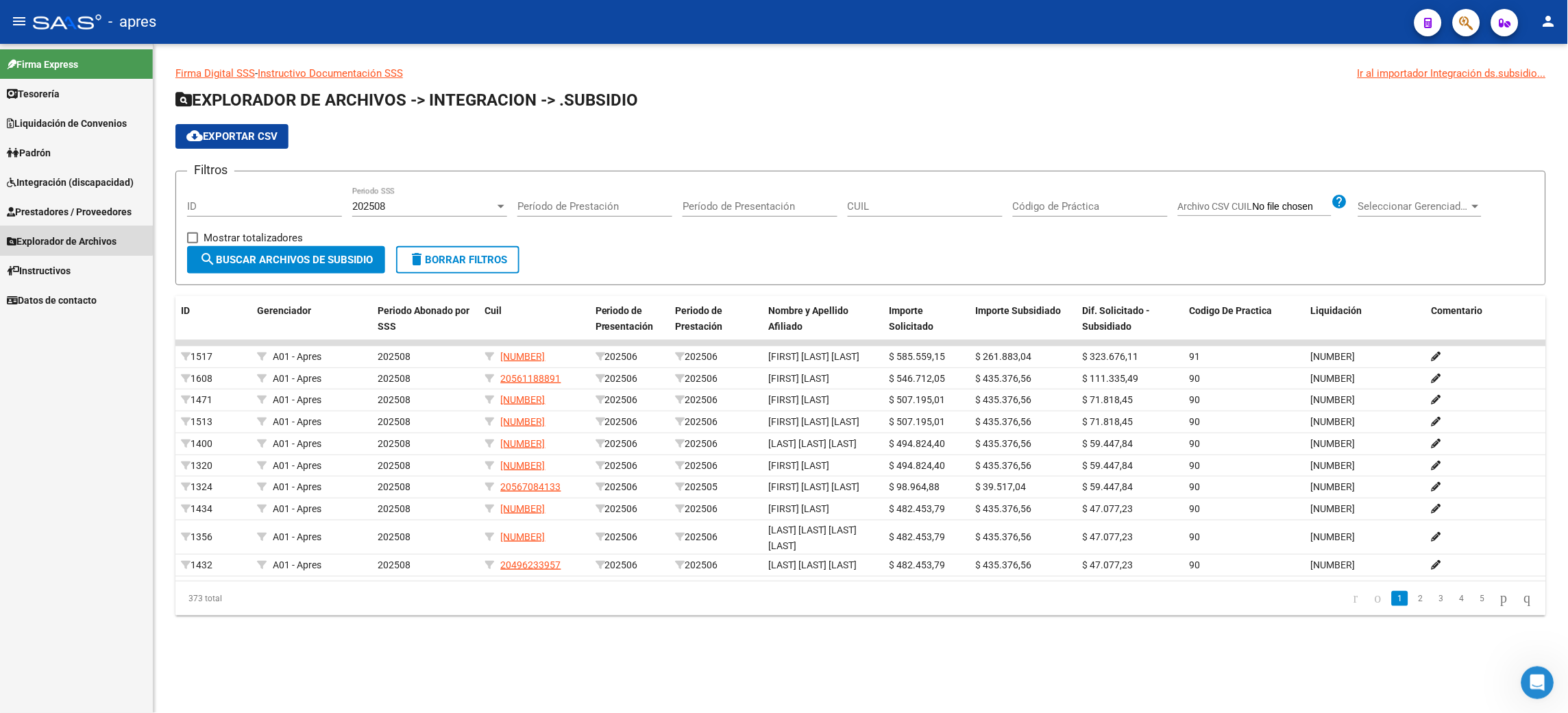 click on "Explorador de Archivos" at bounding box center [76, 241] 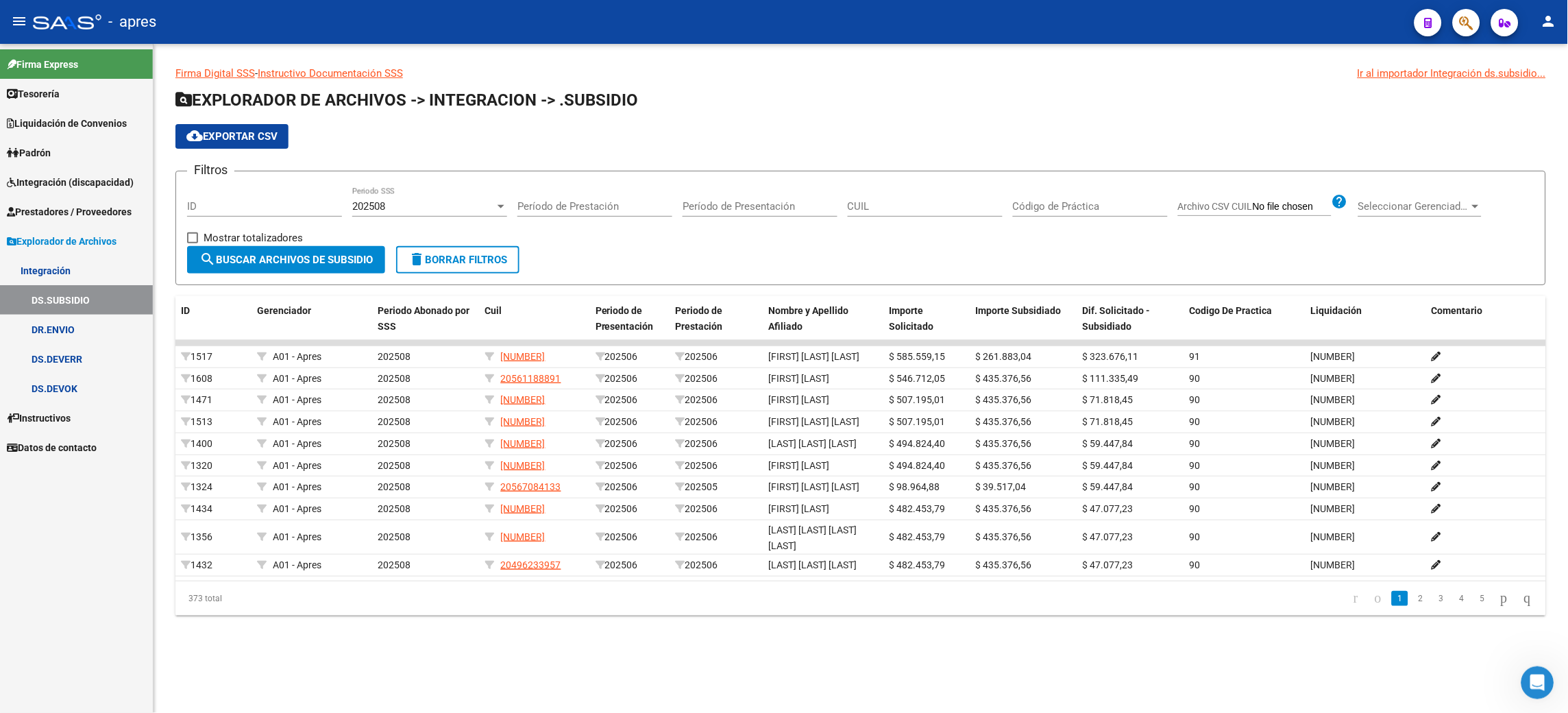click on "Integración" at bounding box center (76, 270) 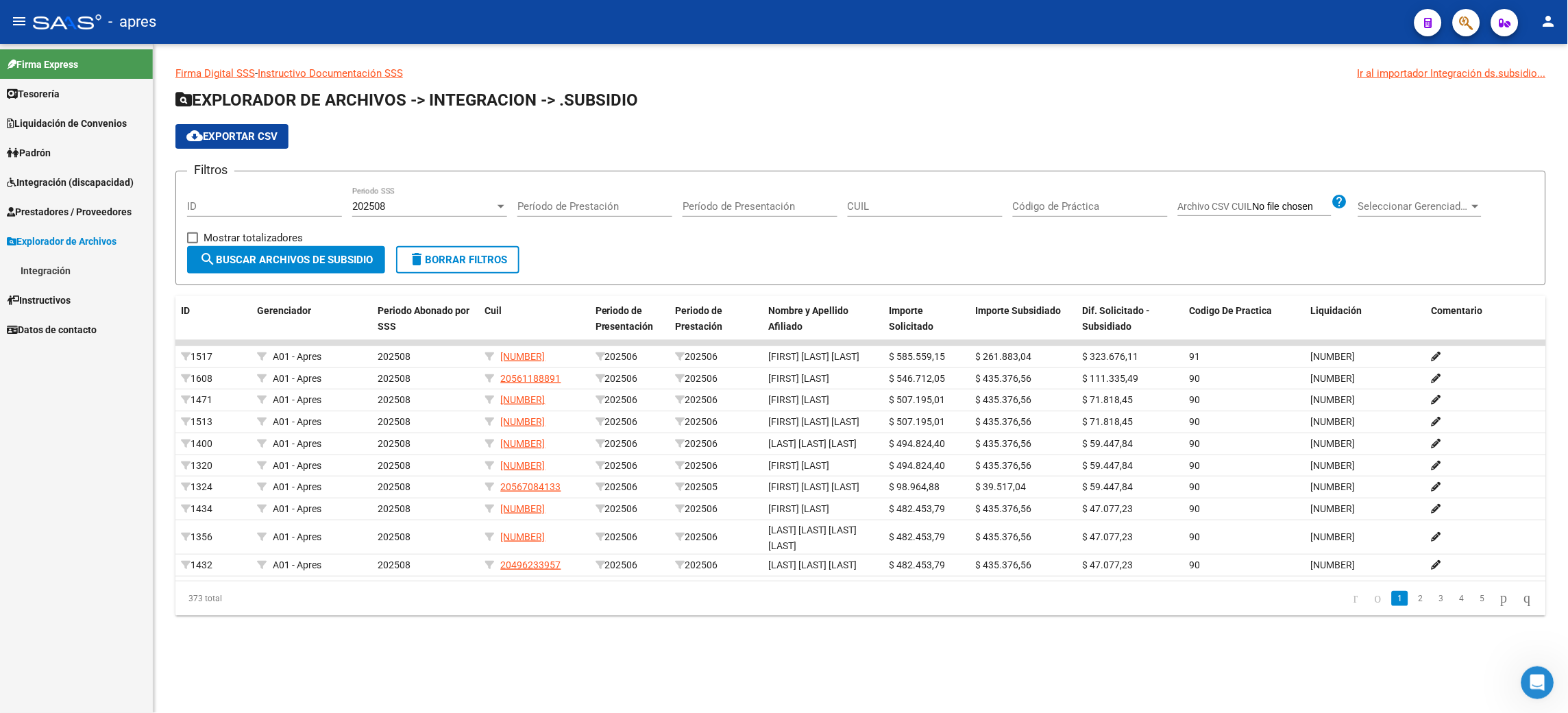 click on "Integración" at bounding box center [76, 270] 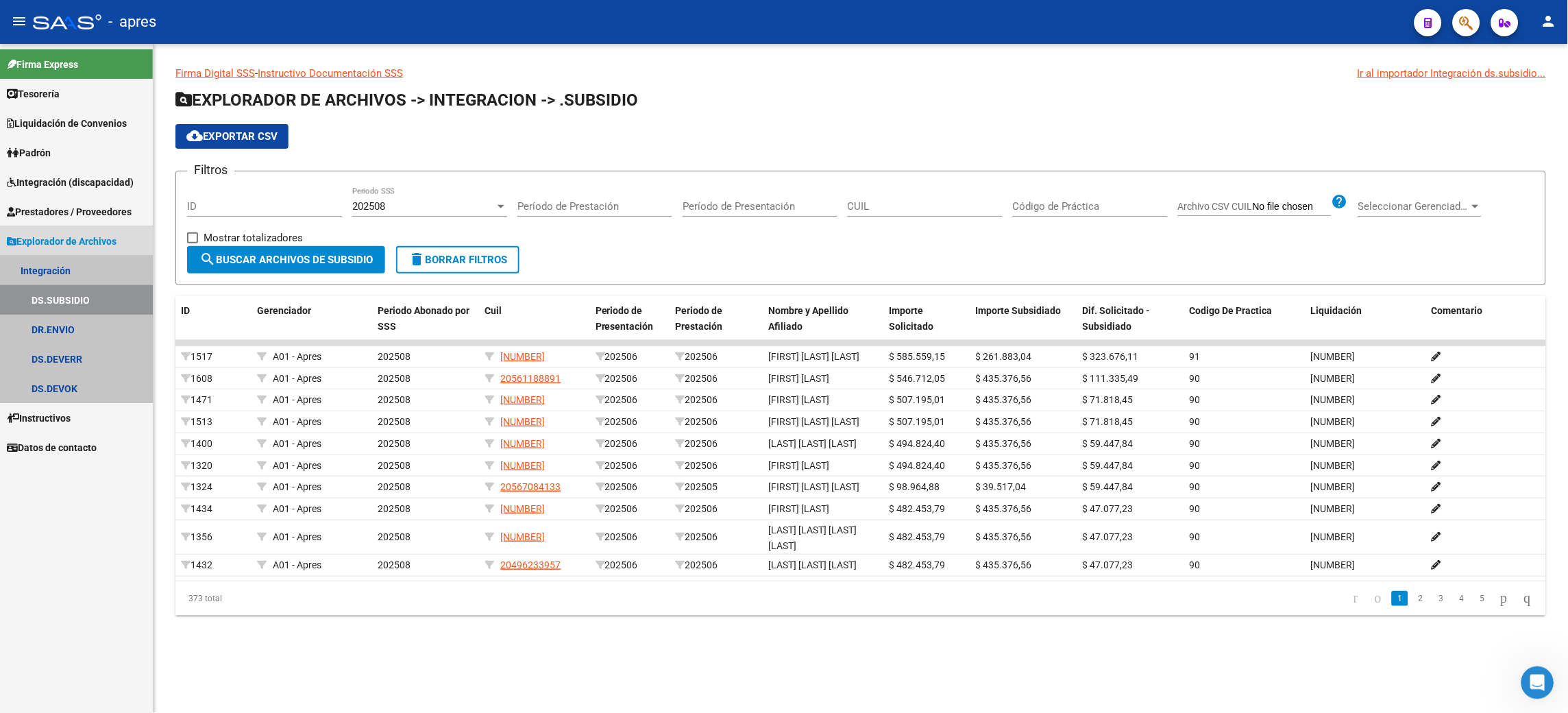 click on "DS.SUBSIDIO" at bounding box center [76, 300] 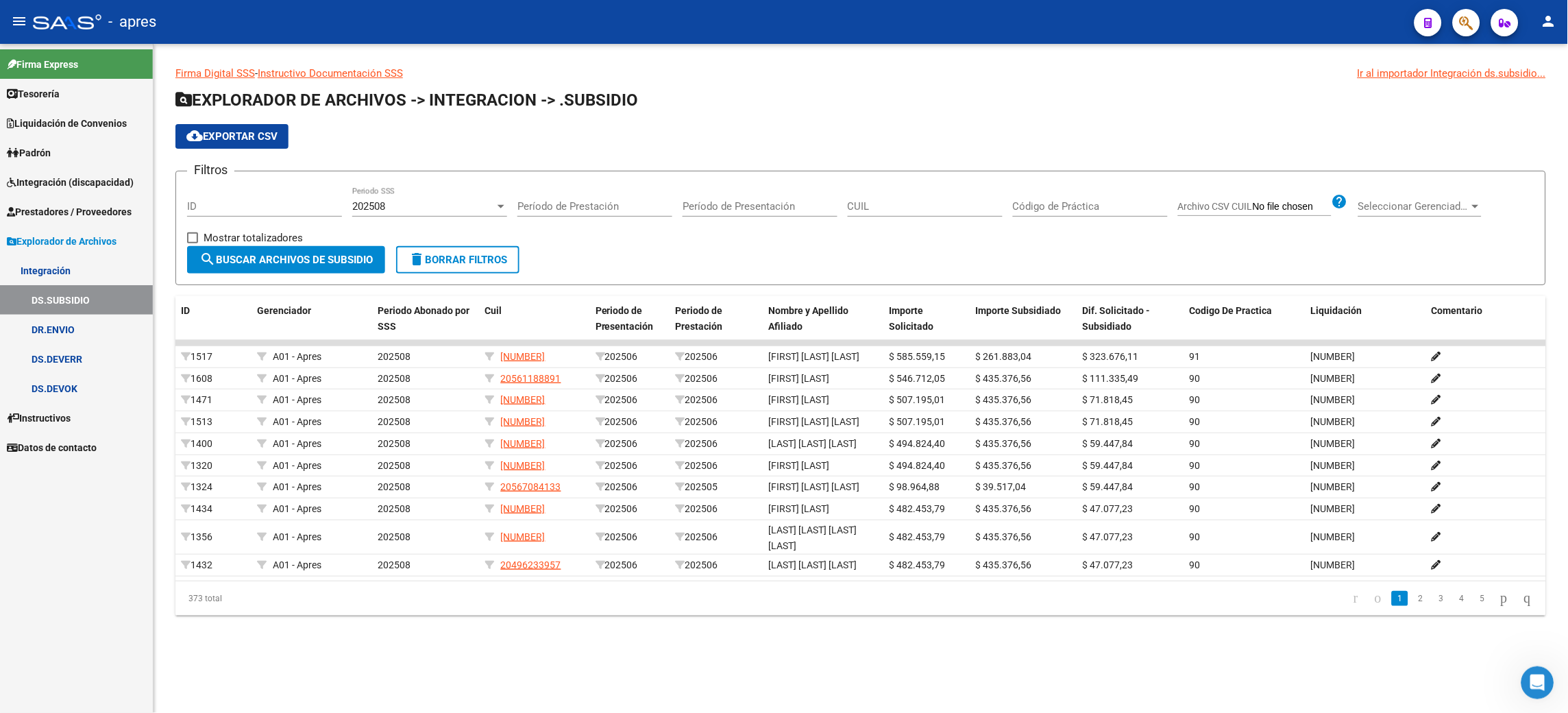 click on "202508" at bounding box center [424, 206] 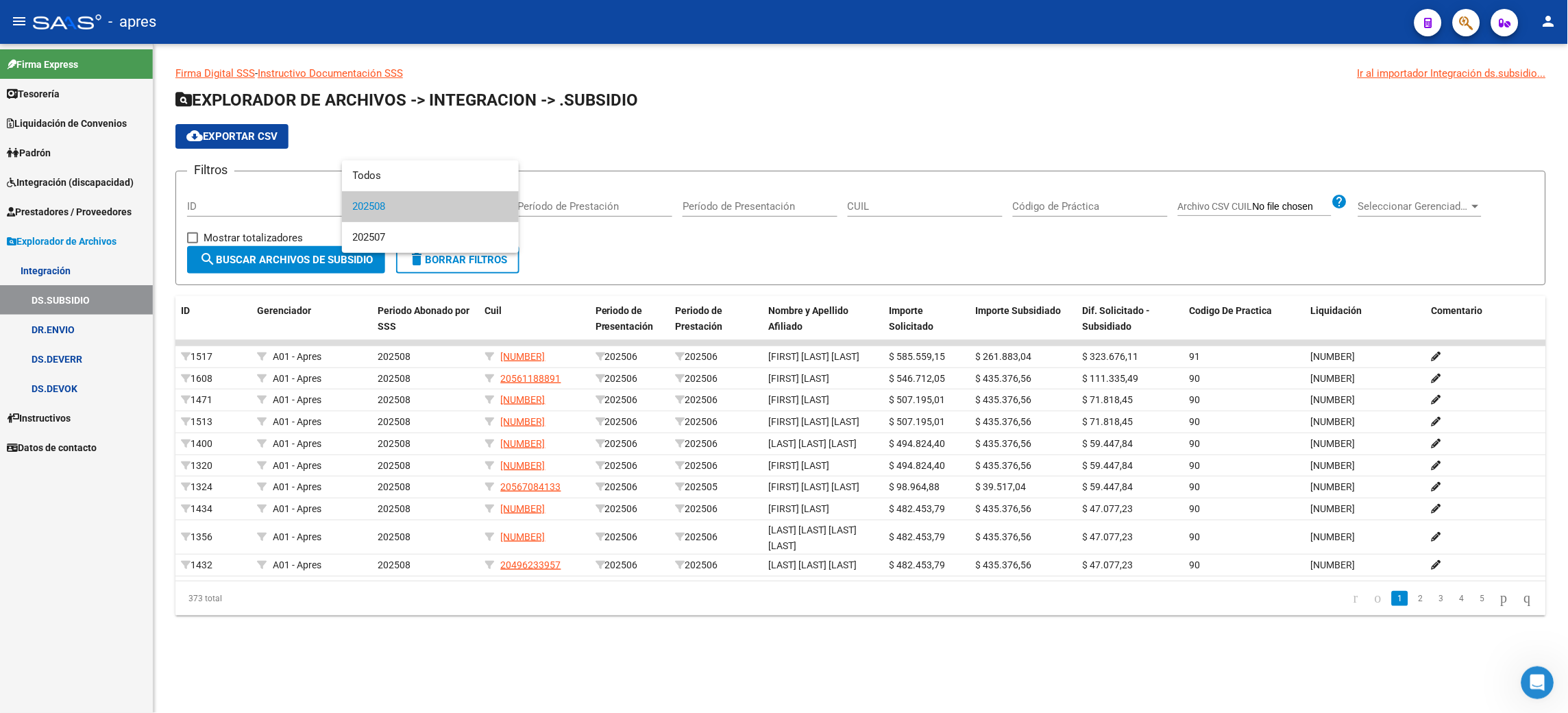 click at bounding box center [784, 356] 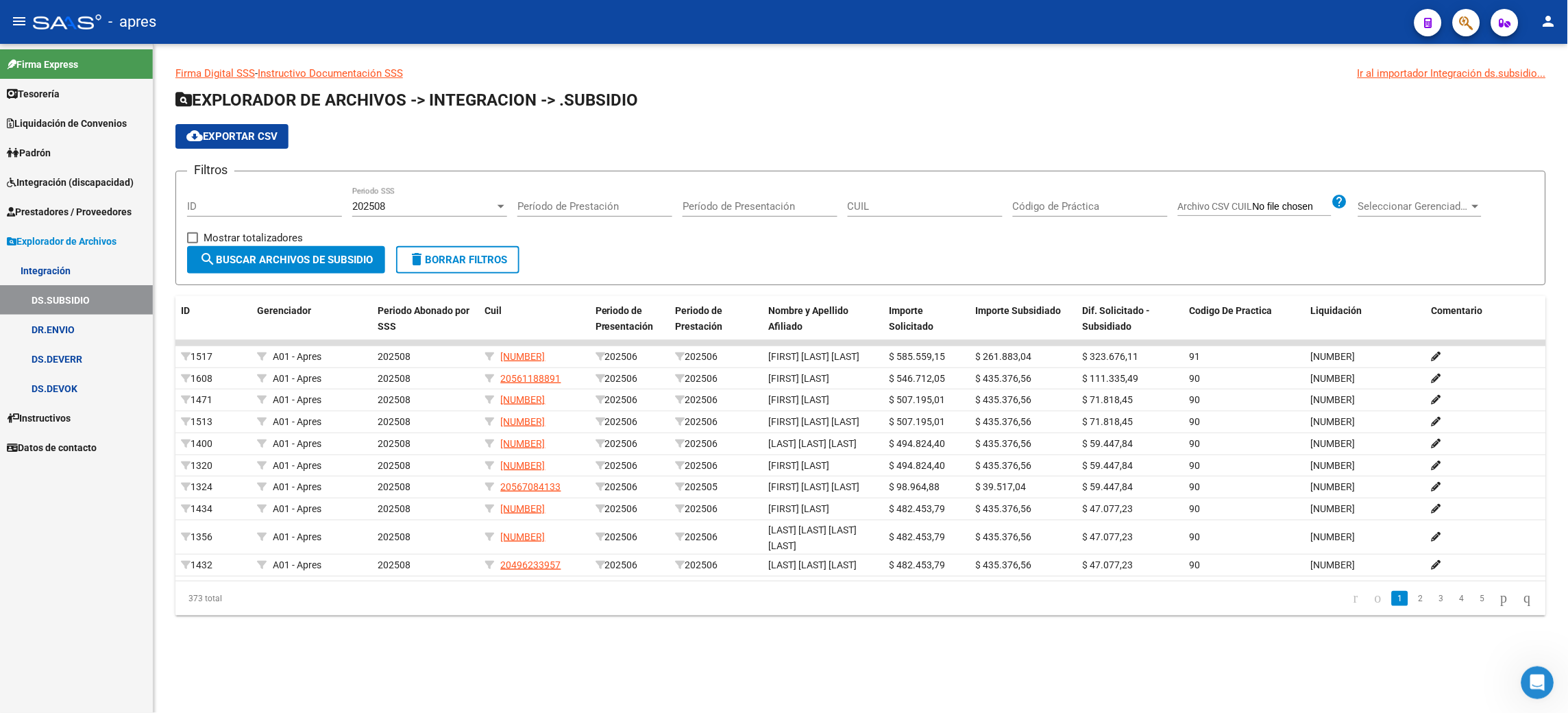 click on "202508" at bounding box center (424, 206) 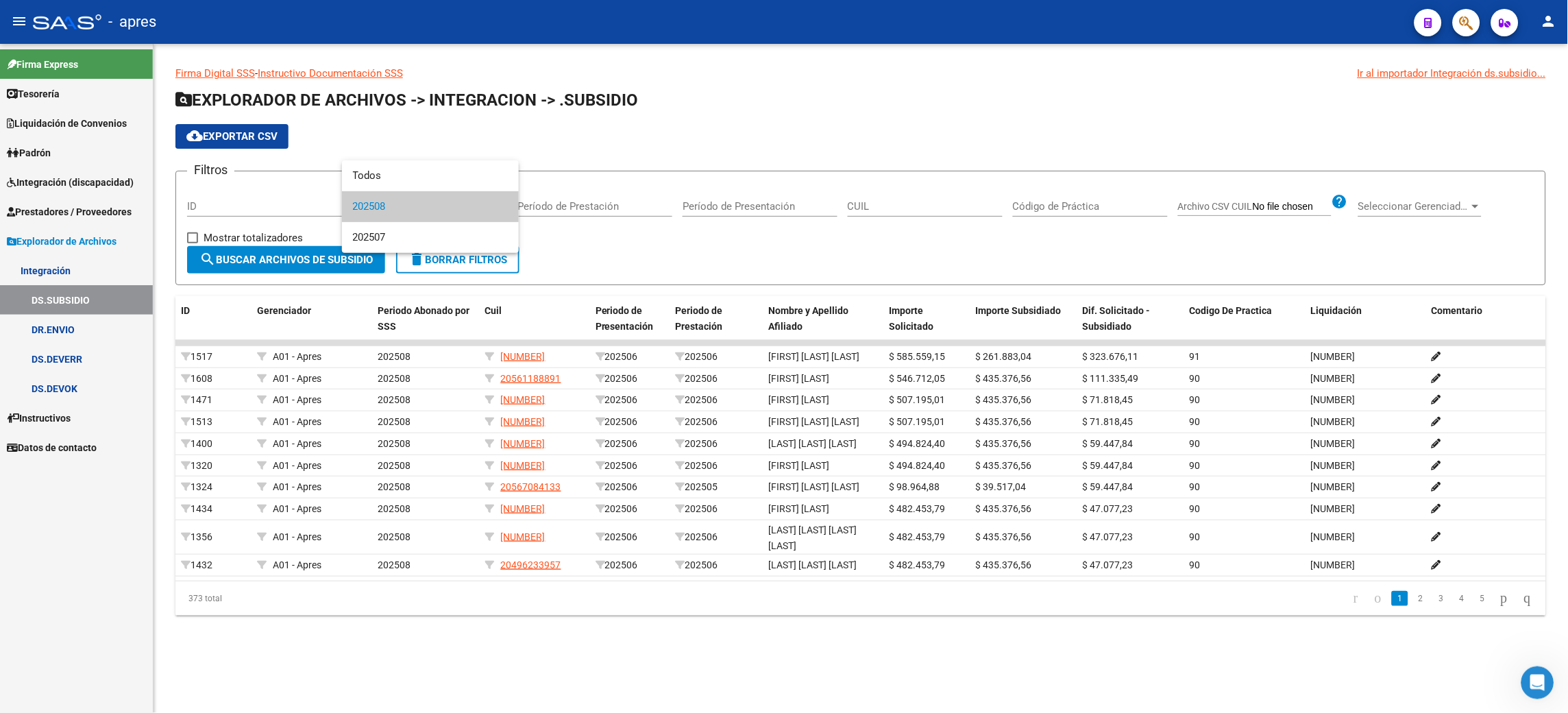 click on "202508" at bounding box center [430, 206] 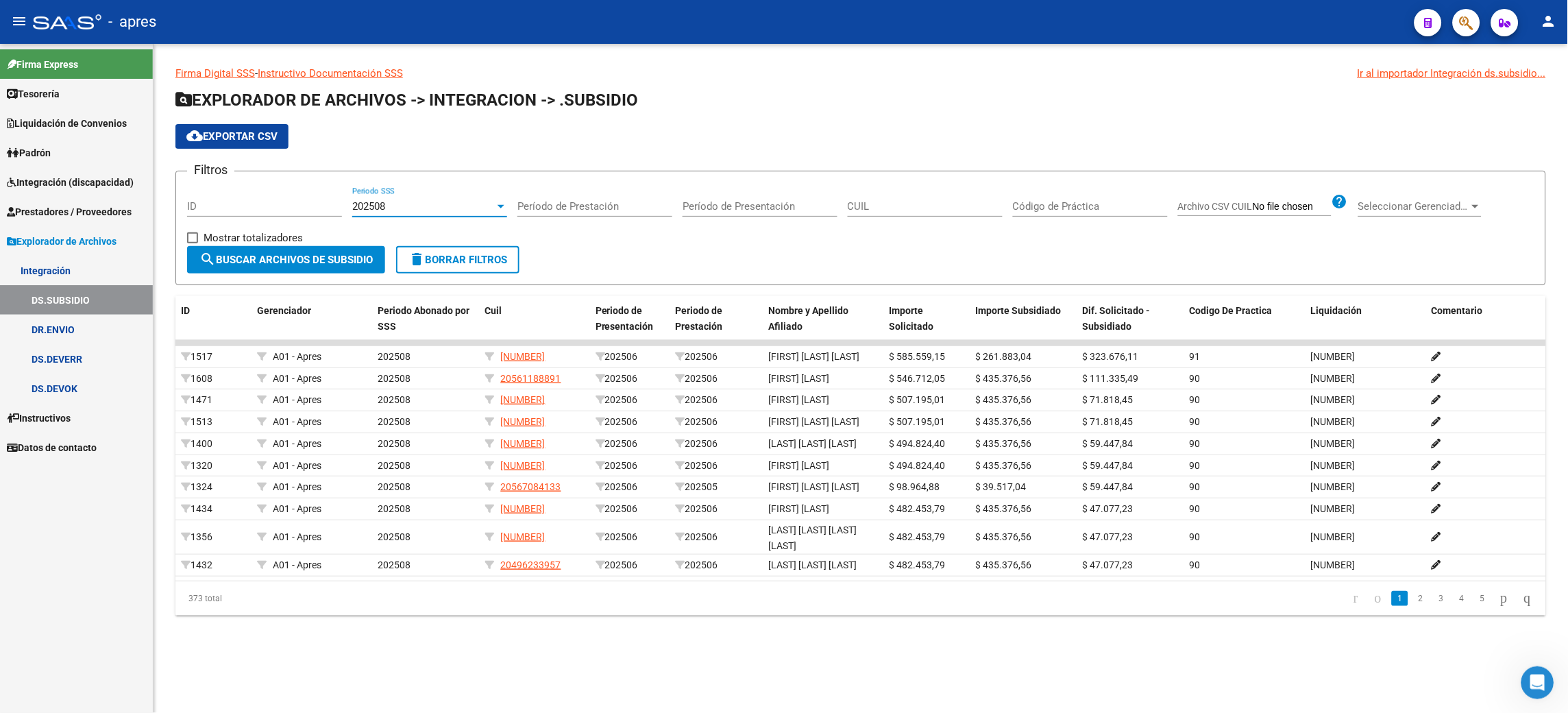 click on "Período de Prestación" at bounding box center [595, 206] 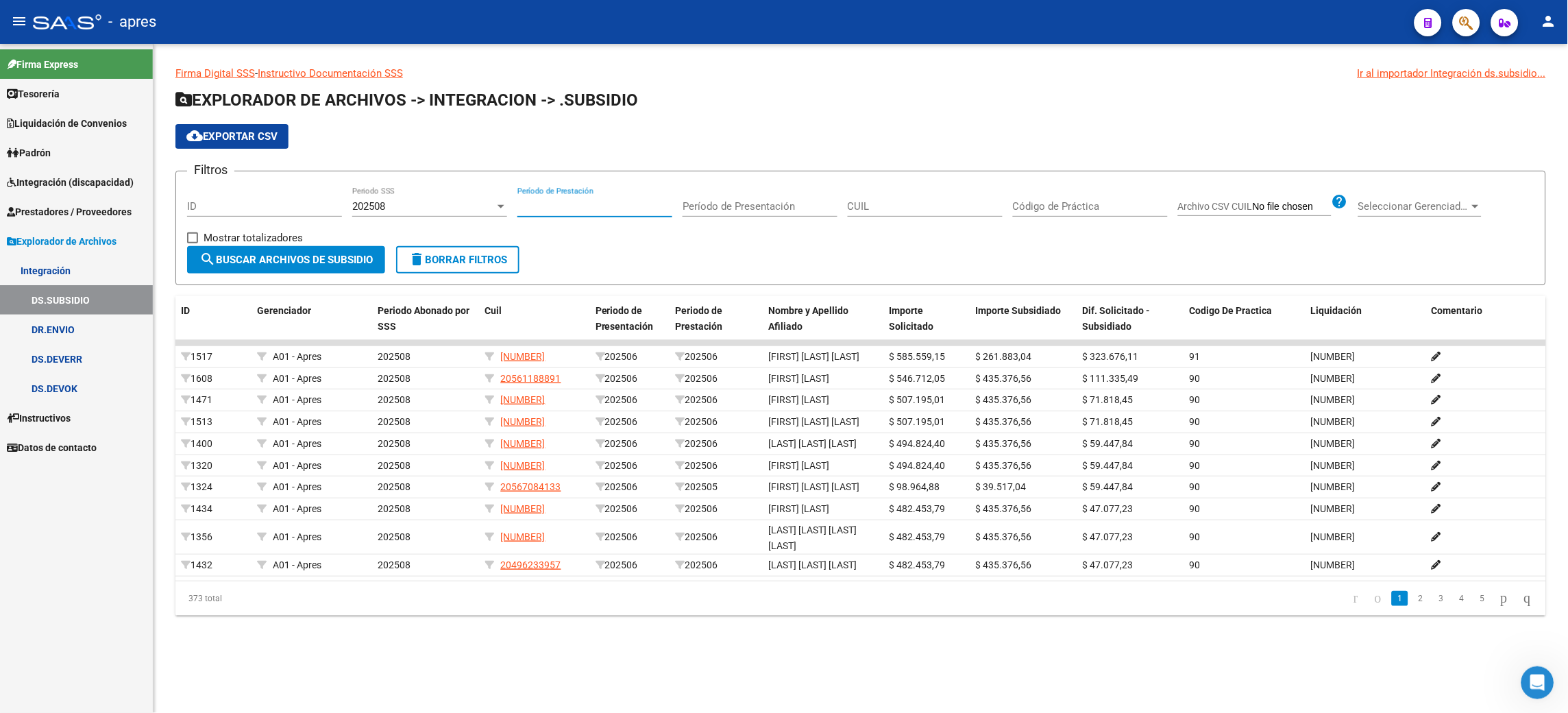 click on "202508" at bounding box center (369, 206) 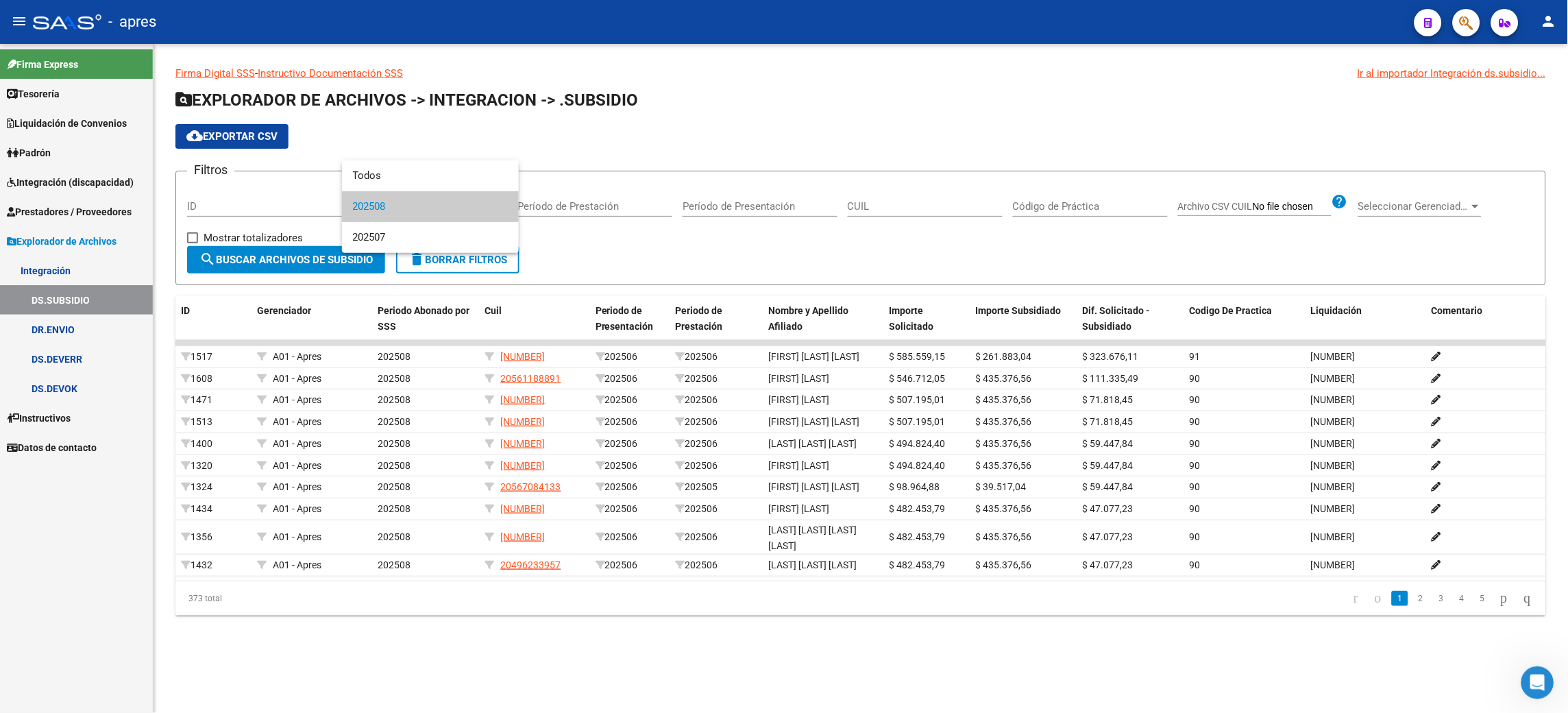 click at bounding box center (784, 356) 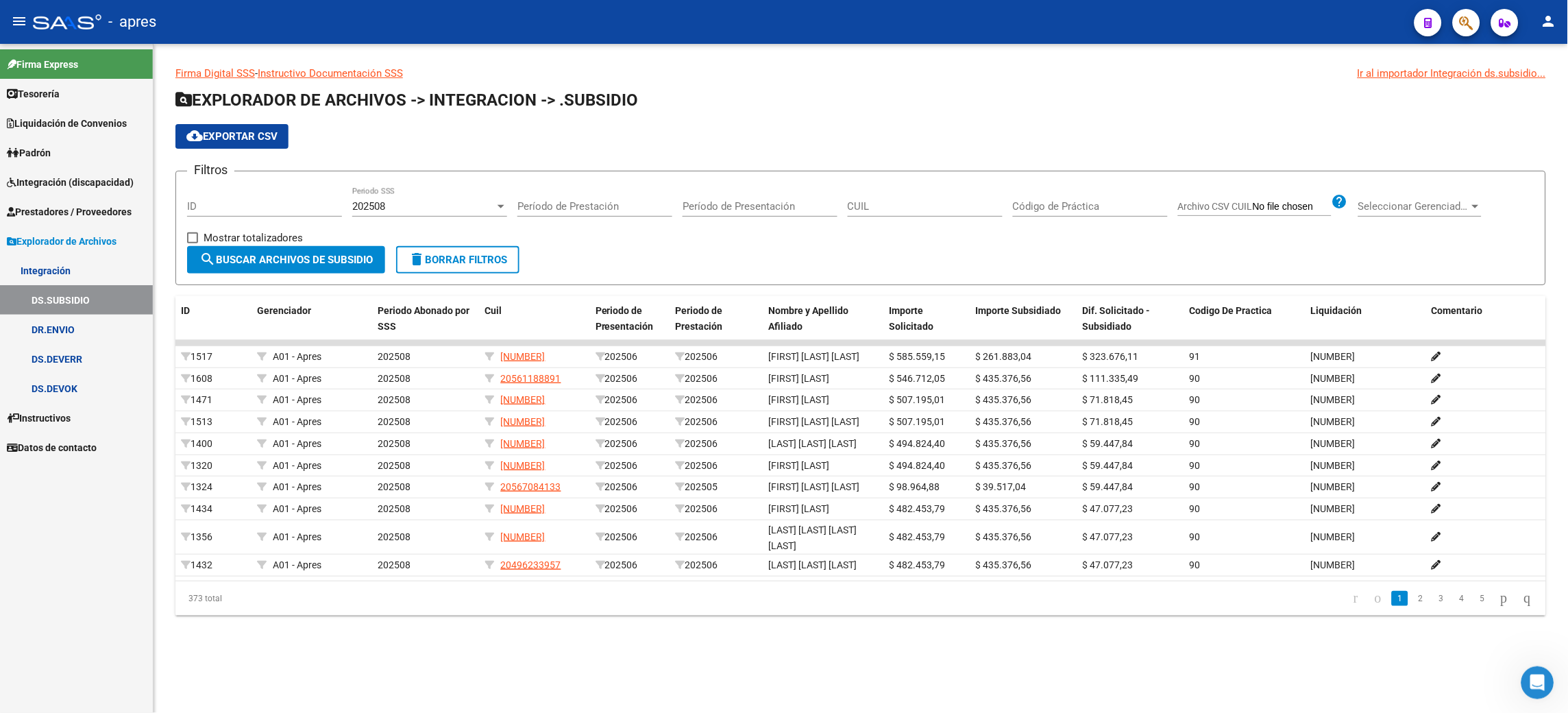 click on "delete  Borrar Filtros" 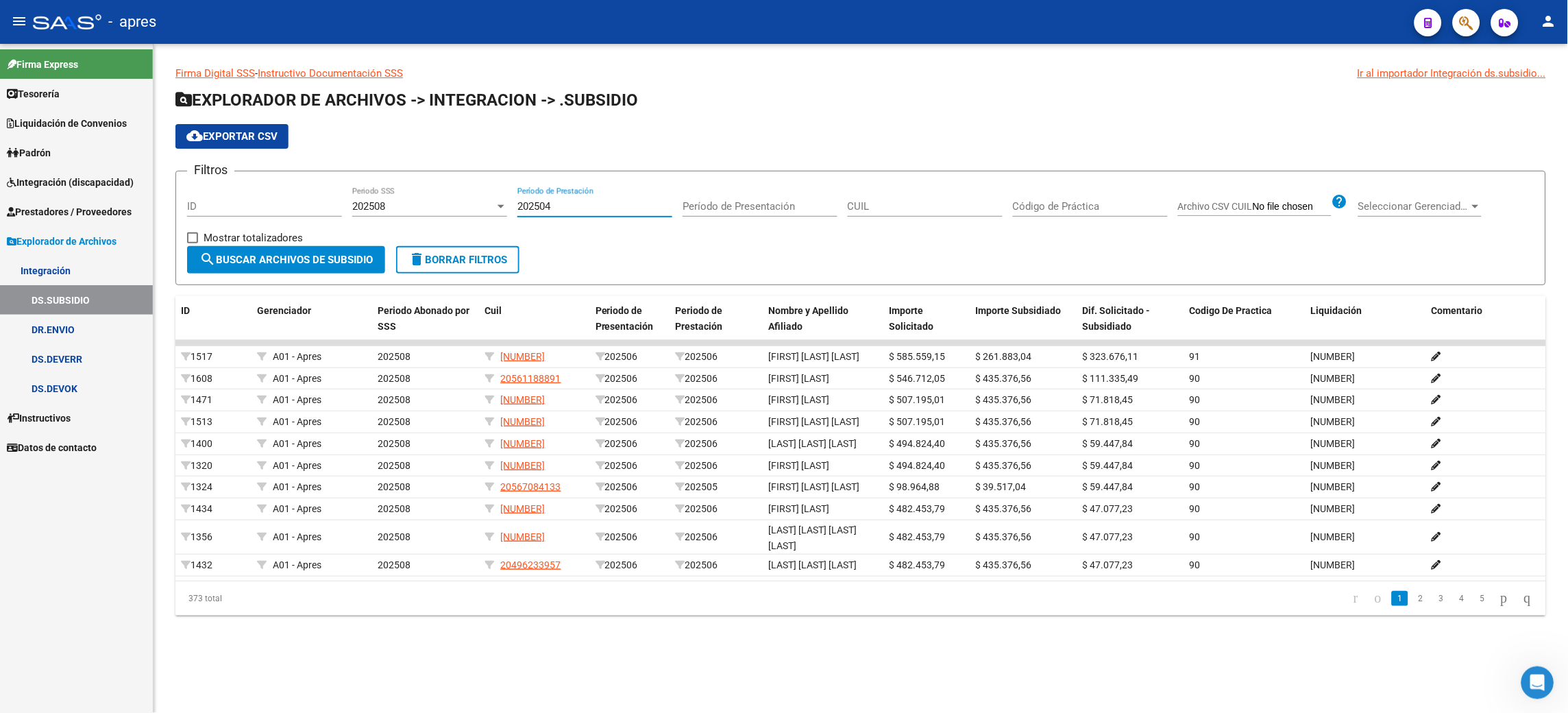 type on "202504" 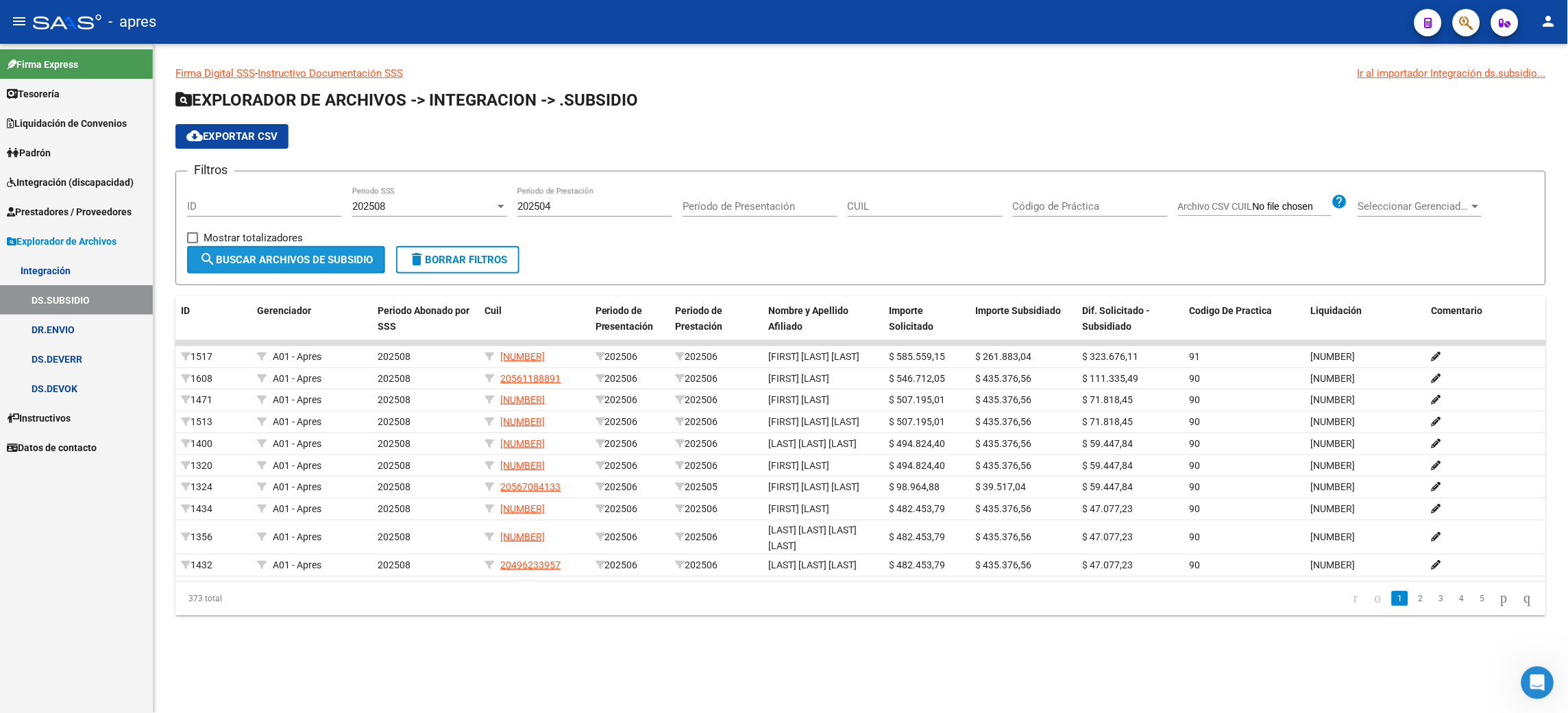 click on "search  Buscar Archivos de Subsidio" 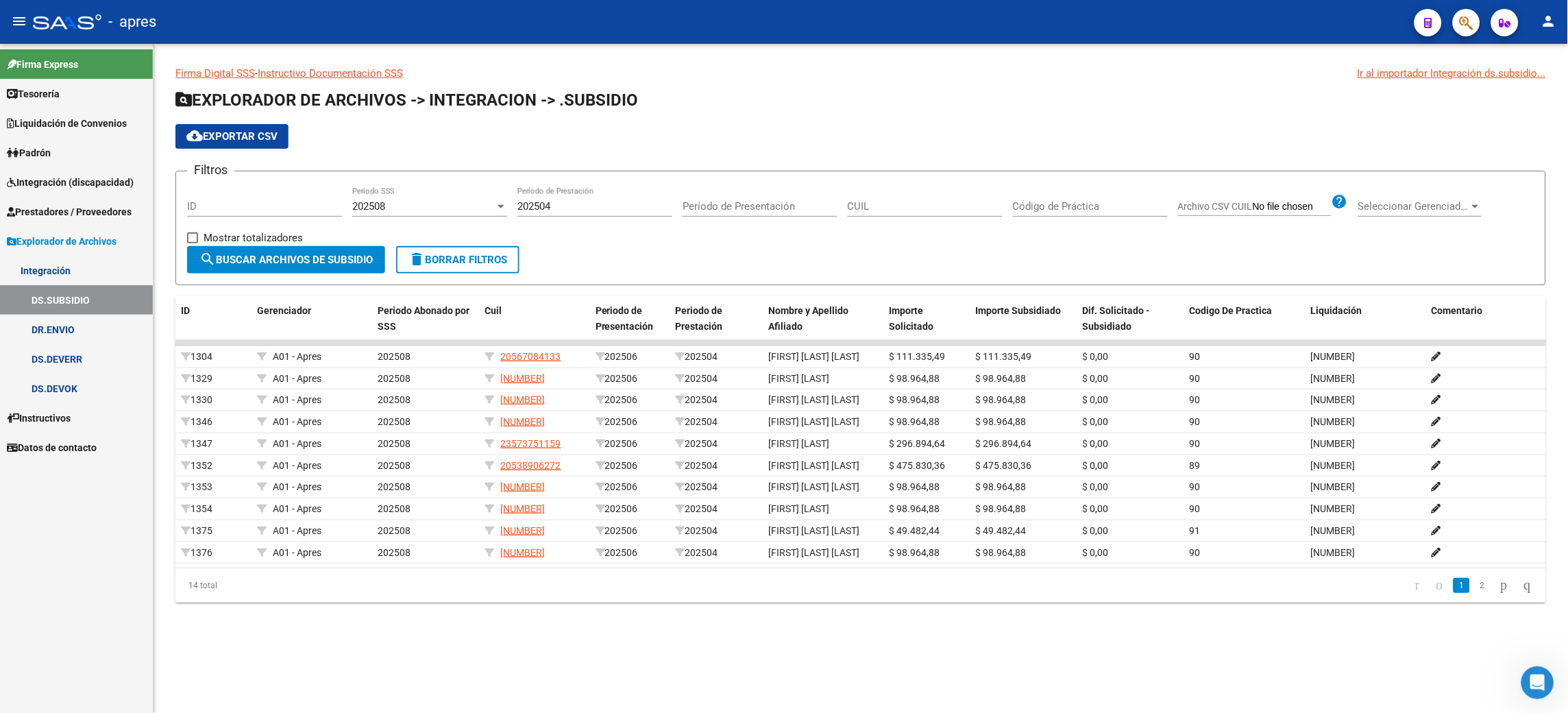 click on "202508" at bounding box center [424, 206] 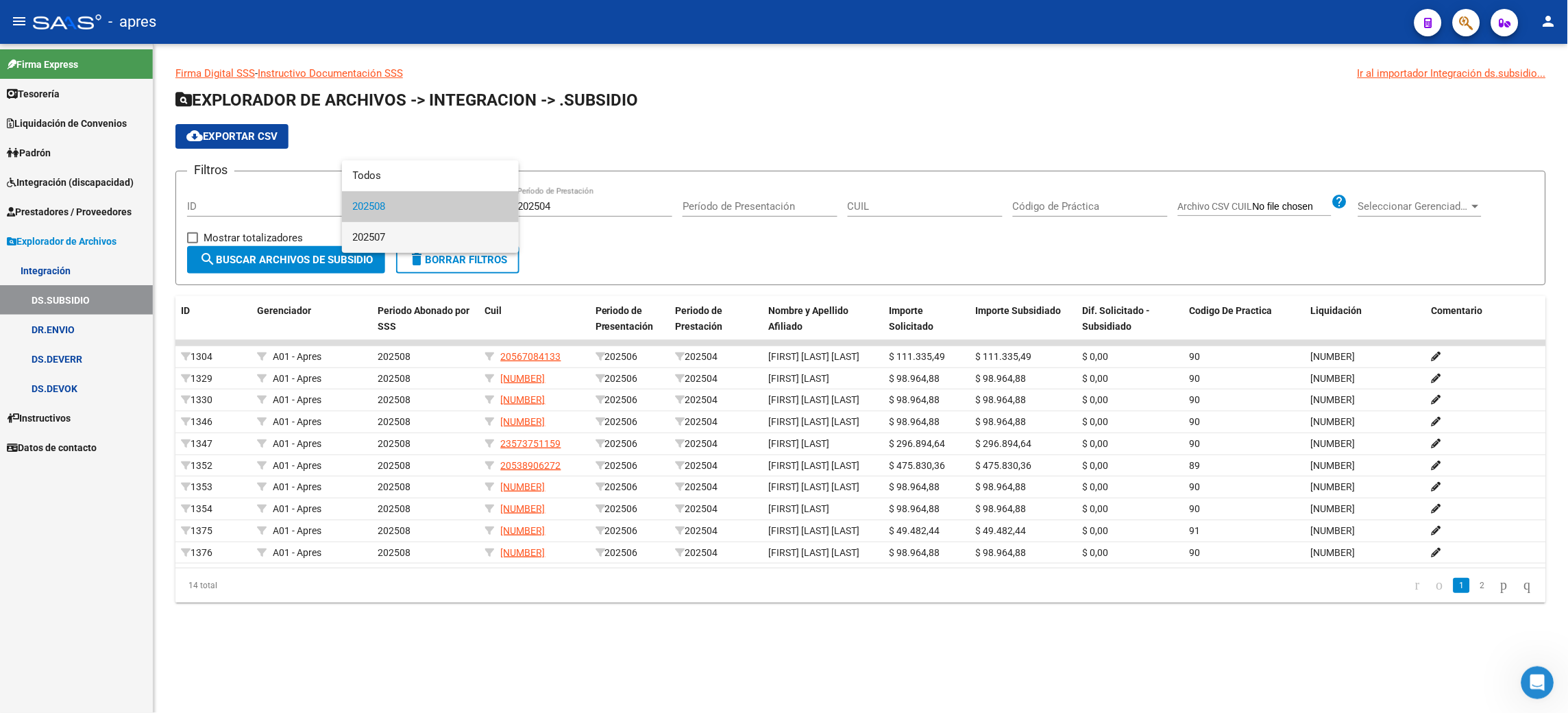 click on "202507" at bounding box center [430, 237] 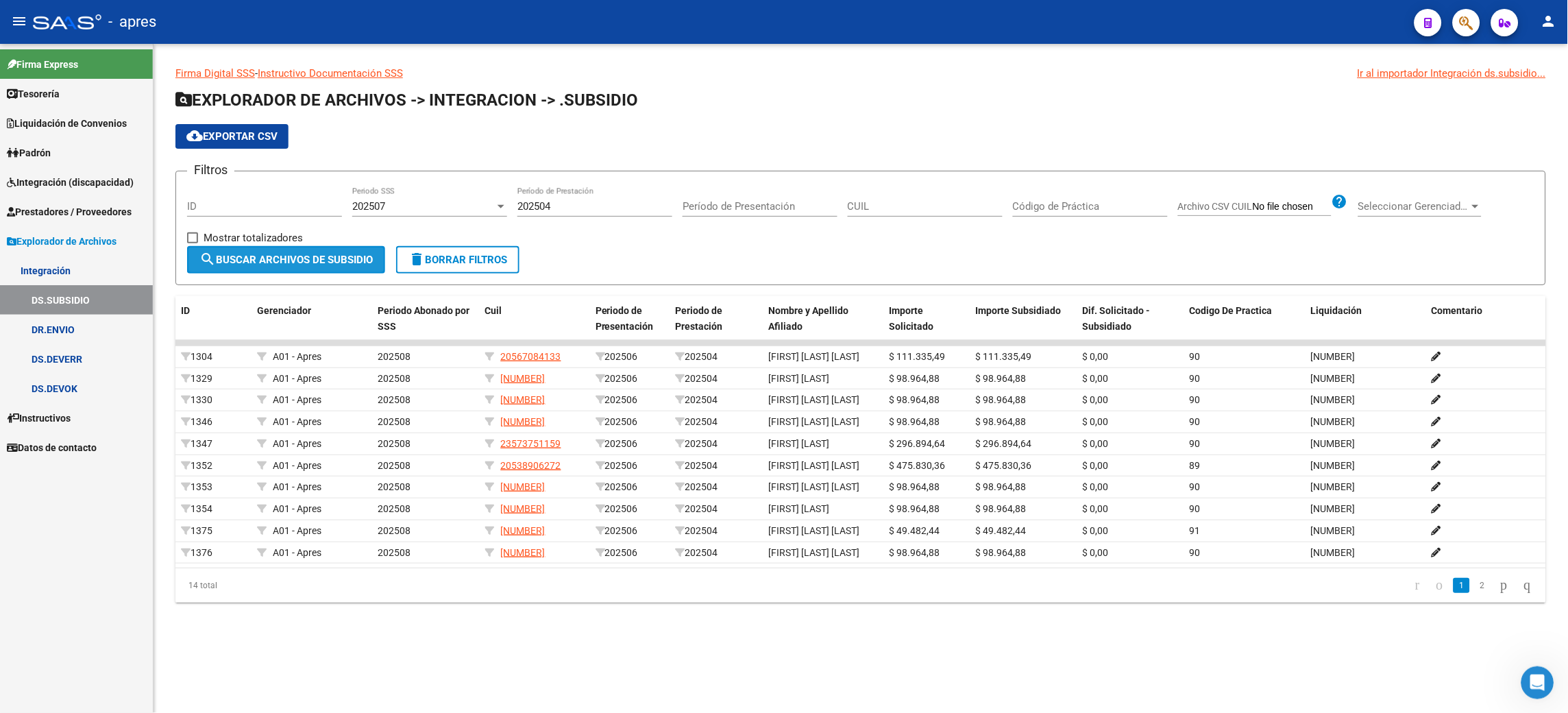 click on "search  Buscar Archivos de Subsidio" 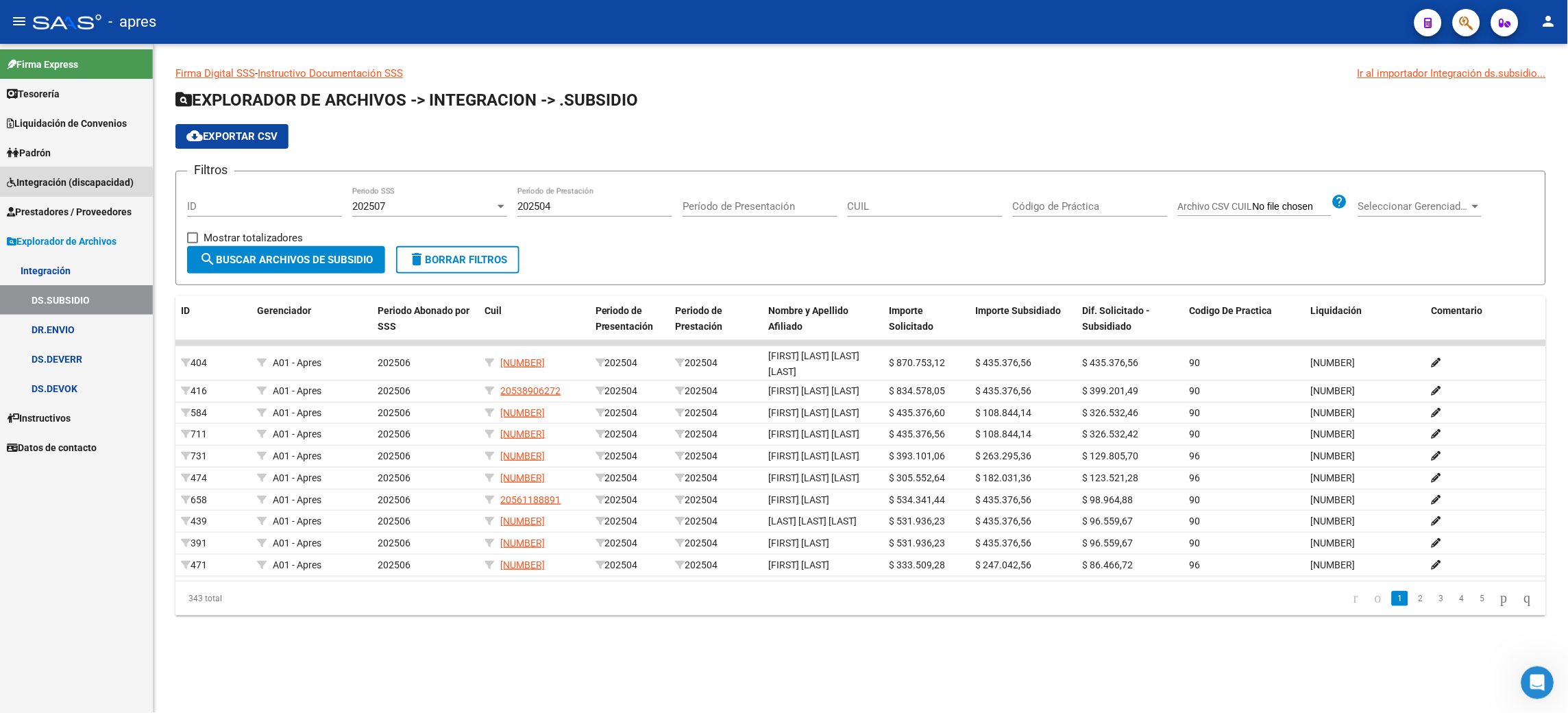 click on "Integración (discapacidad)" at bounding box center (70, 182) 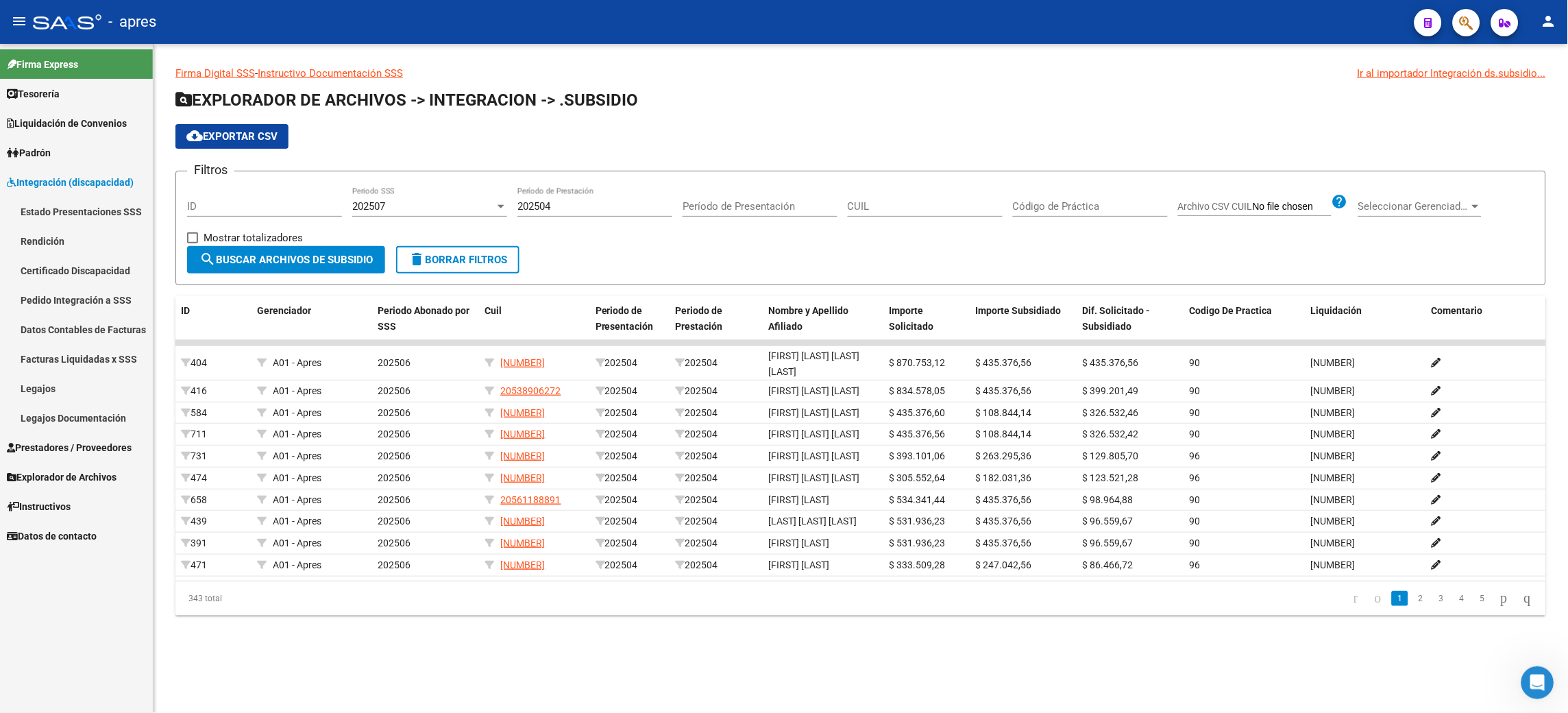 click on "Rendición" at bounding box center [76, 241] 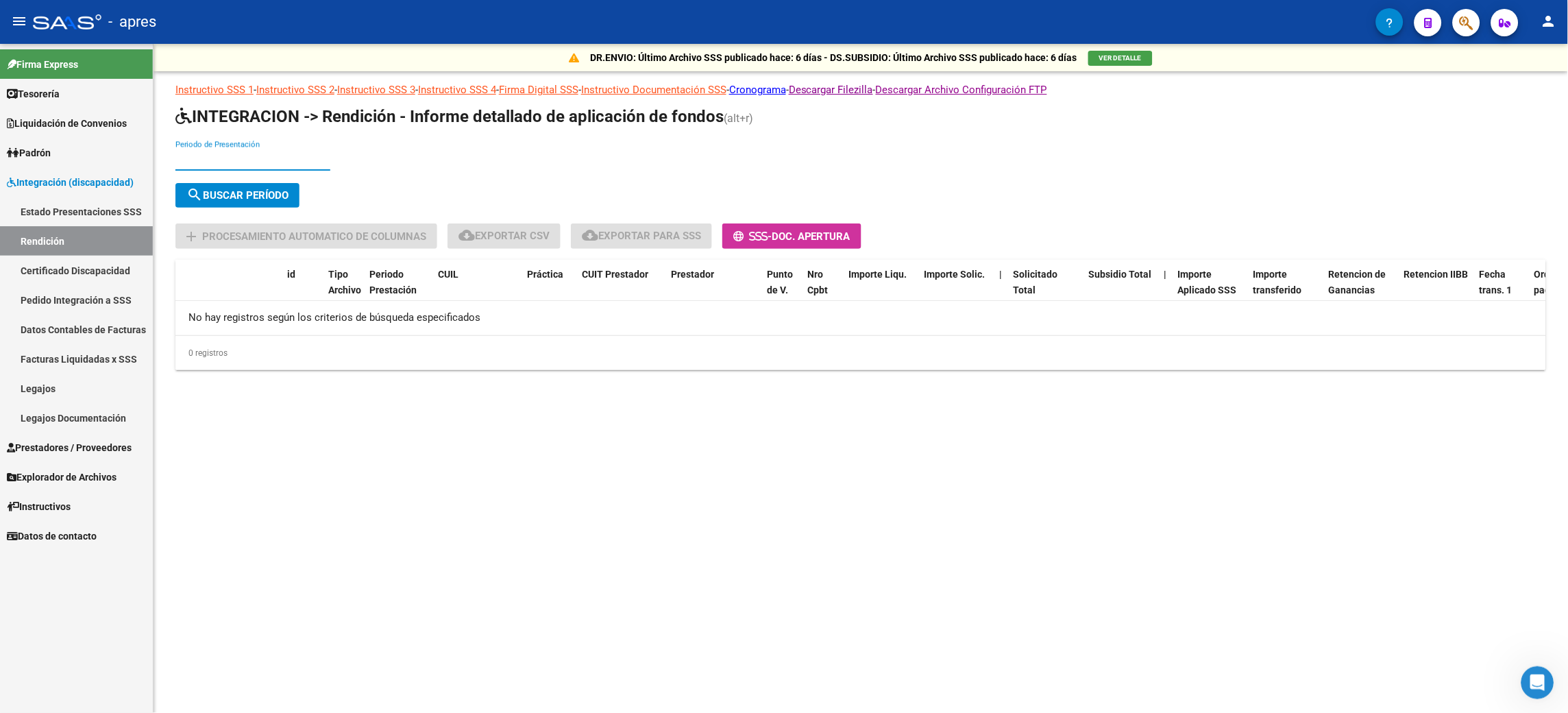 click on "Periodo de Presentación" at bounding box center (253, 160) 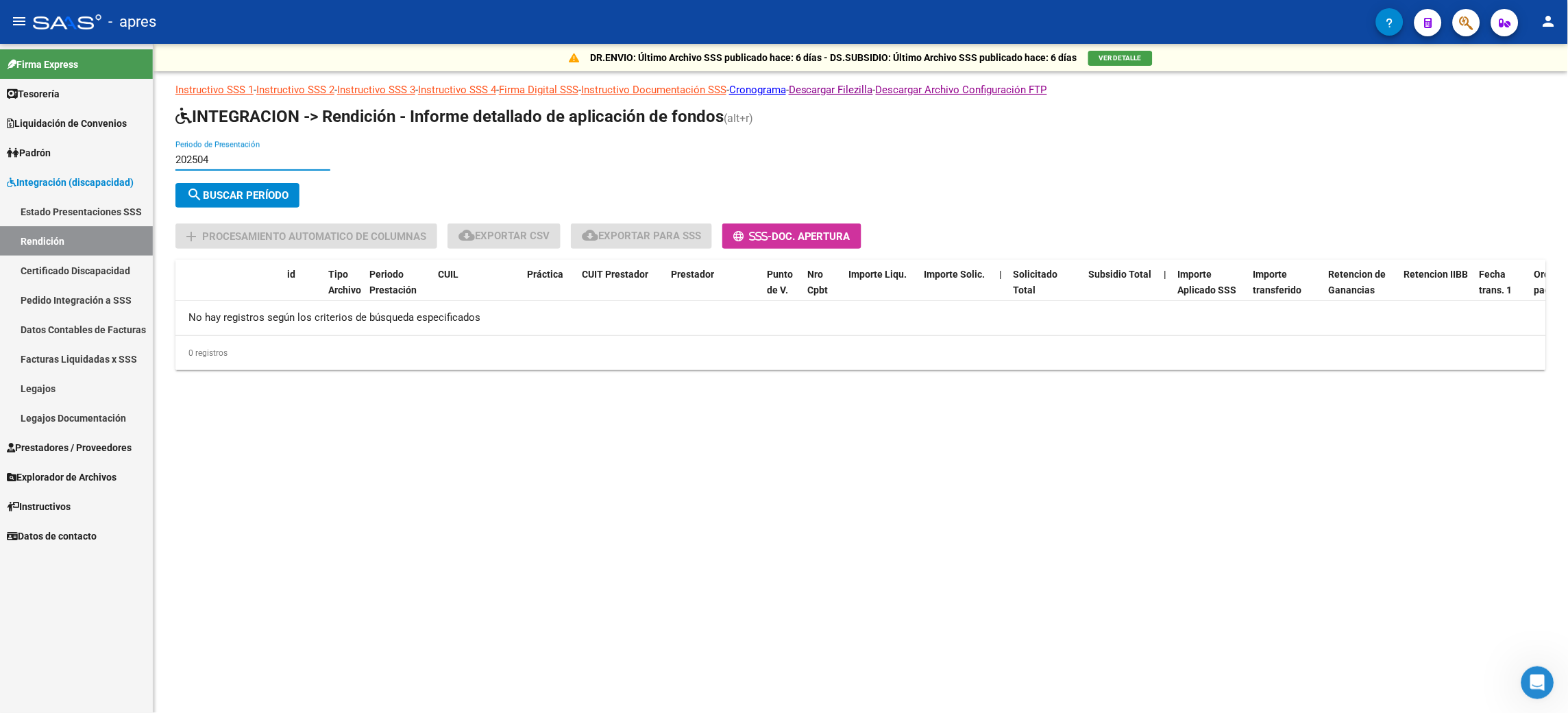 type on "202504" 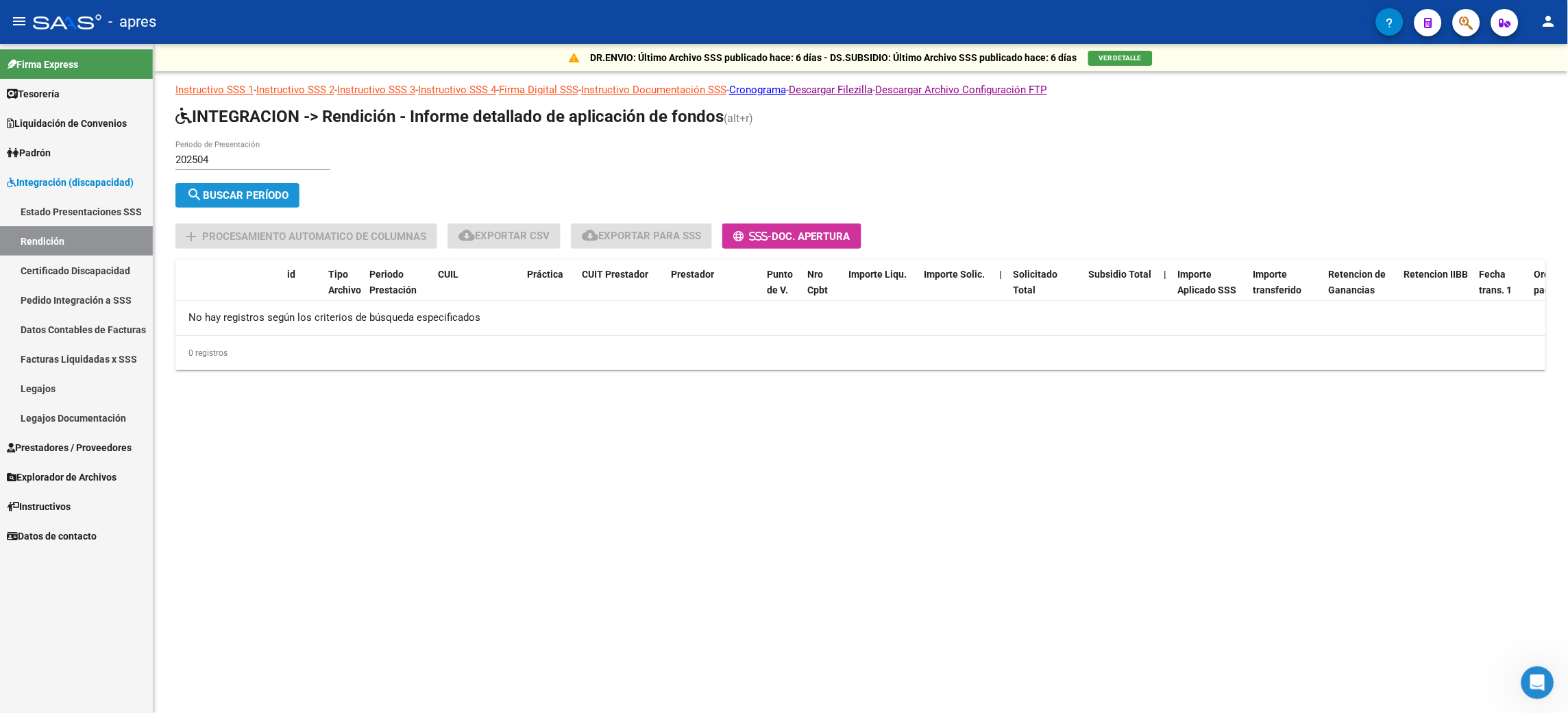 click on "search  Buscar Período" 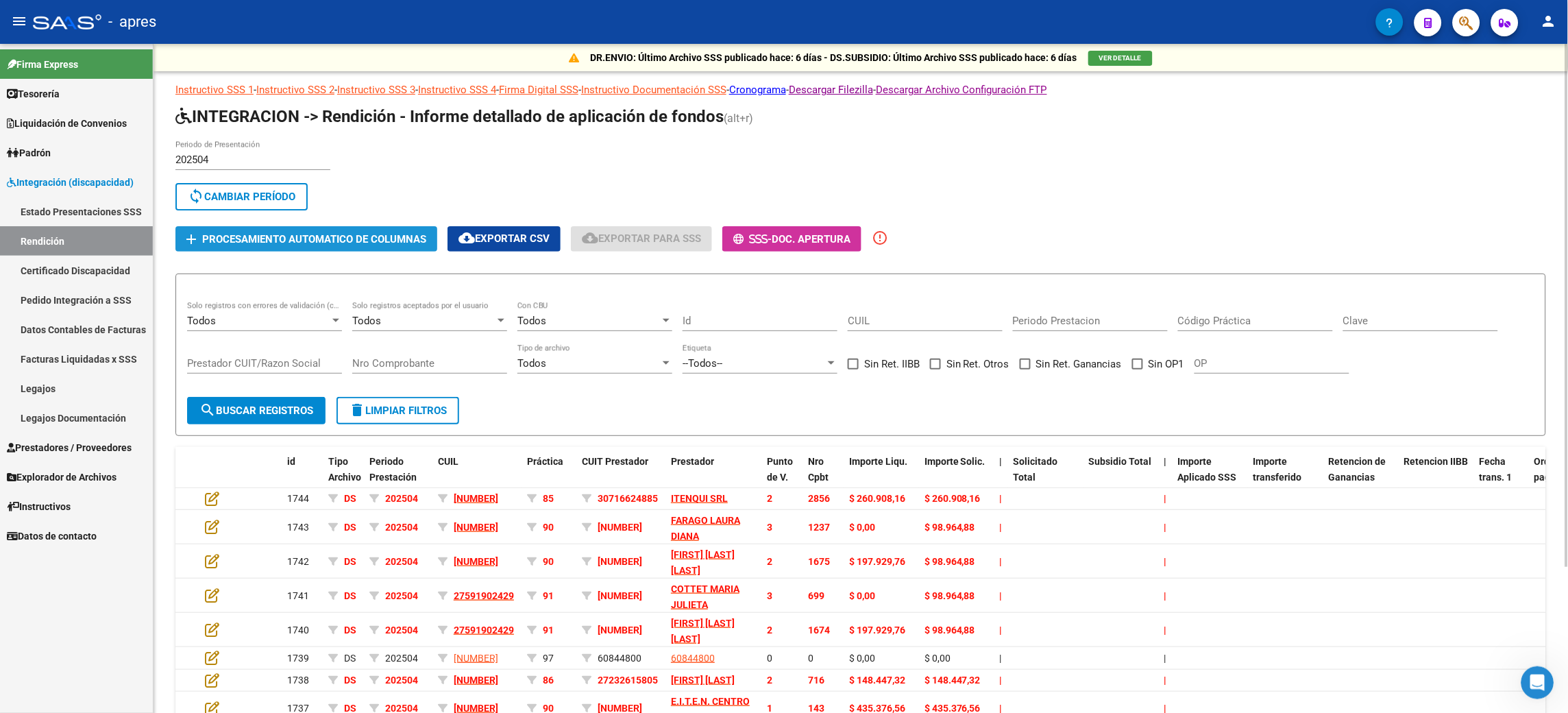 click on "Procesamiento automatico de columnas" 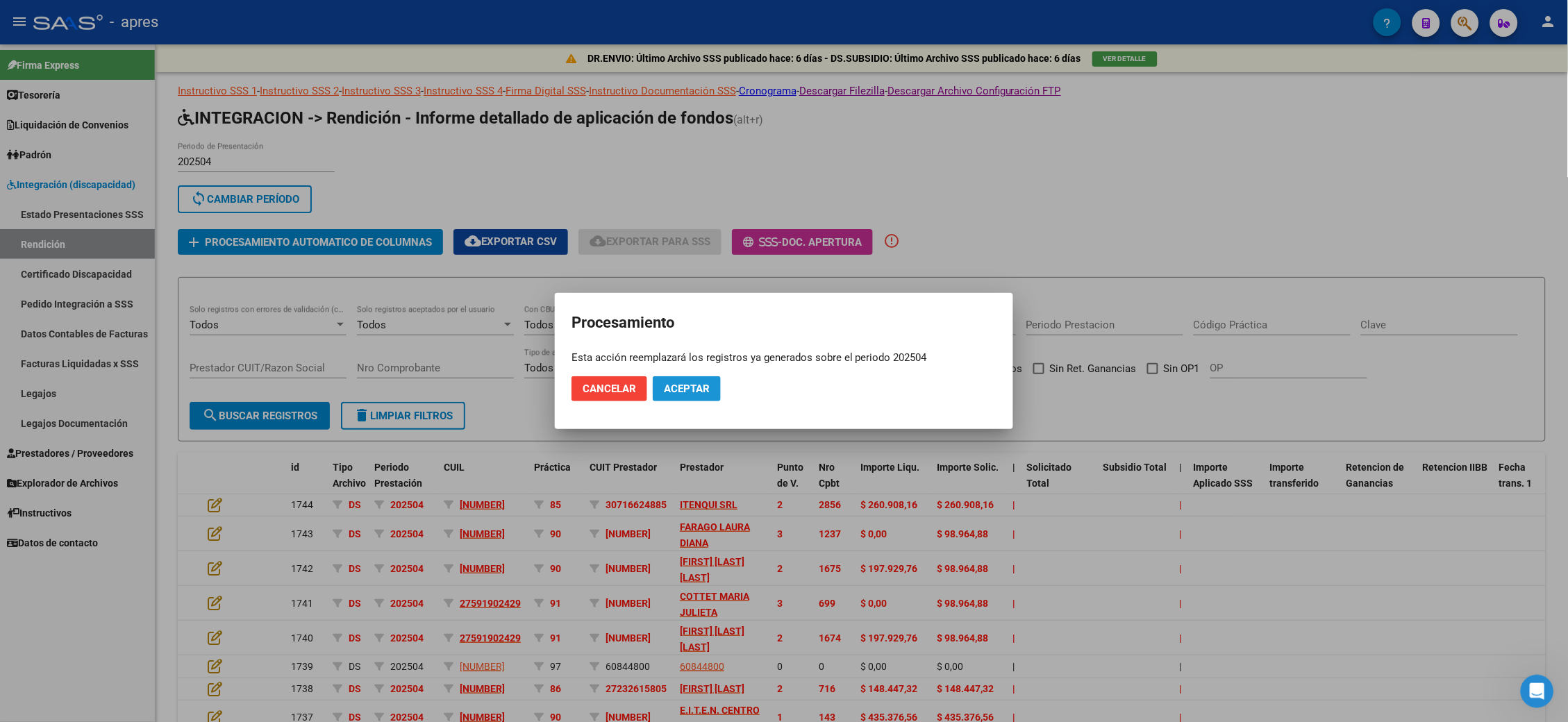 click on "Aceptar" at bounding box center [687, 389] 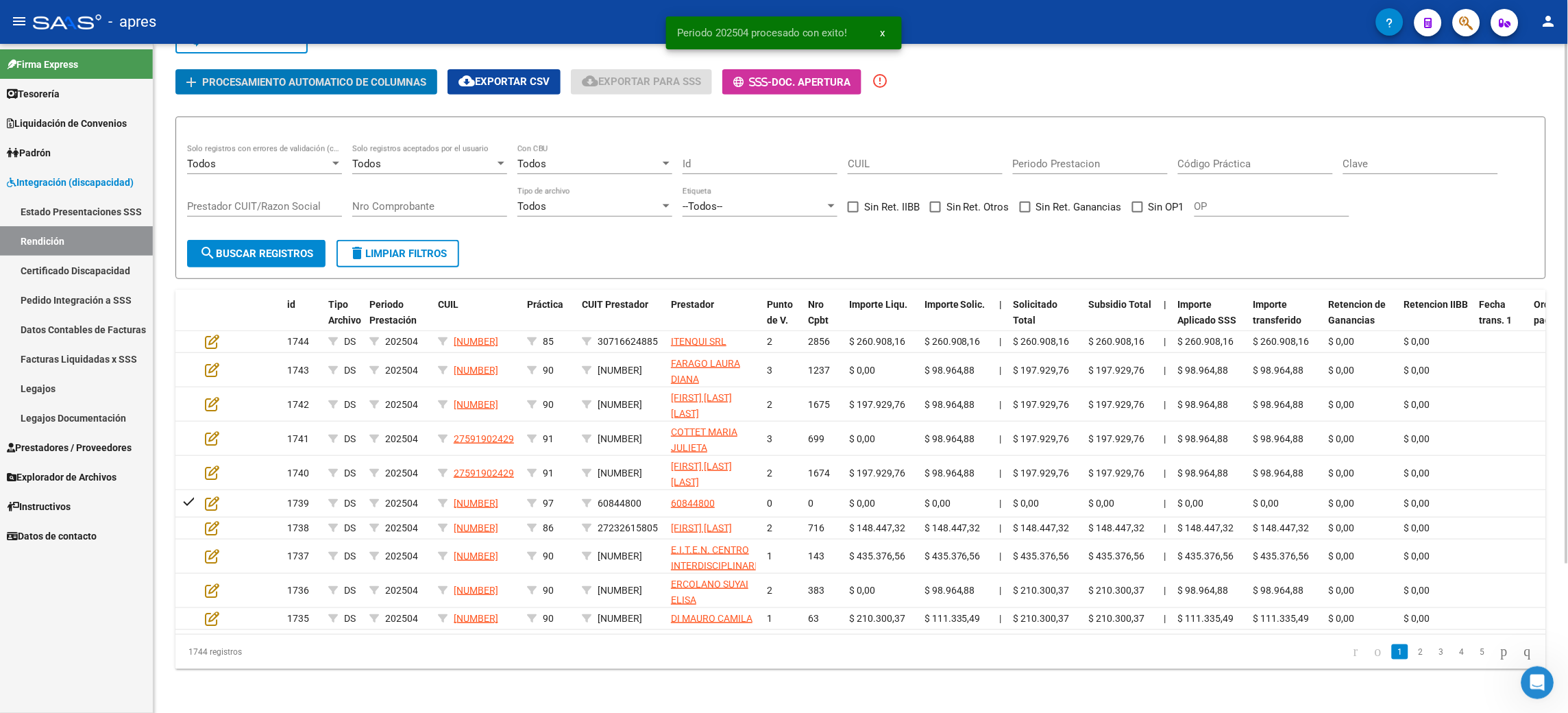 scroll, scrollTop: 192, scrollLeft: 0, axis: vertical 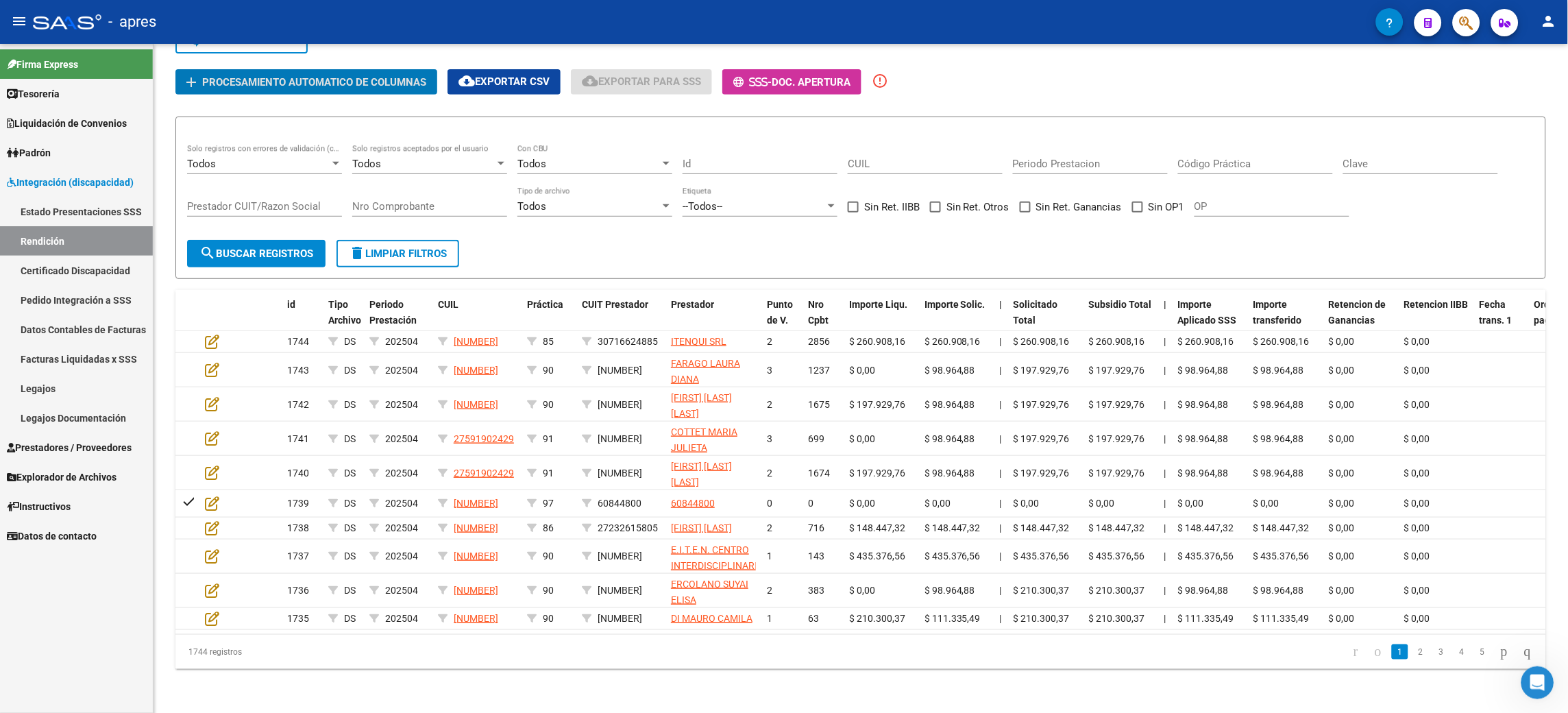 click on "Facturas Liquidadas x SSS" at bounding box center [76, 359] 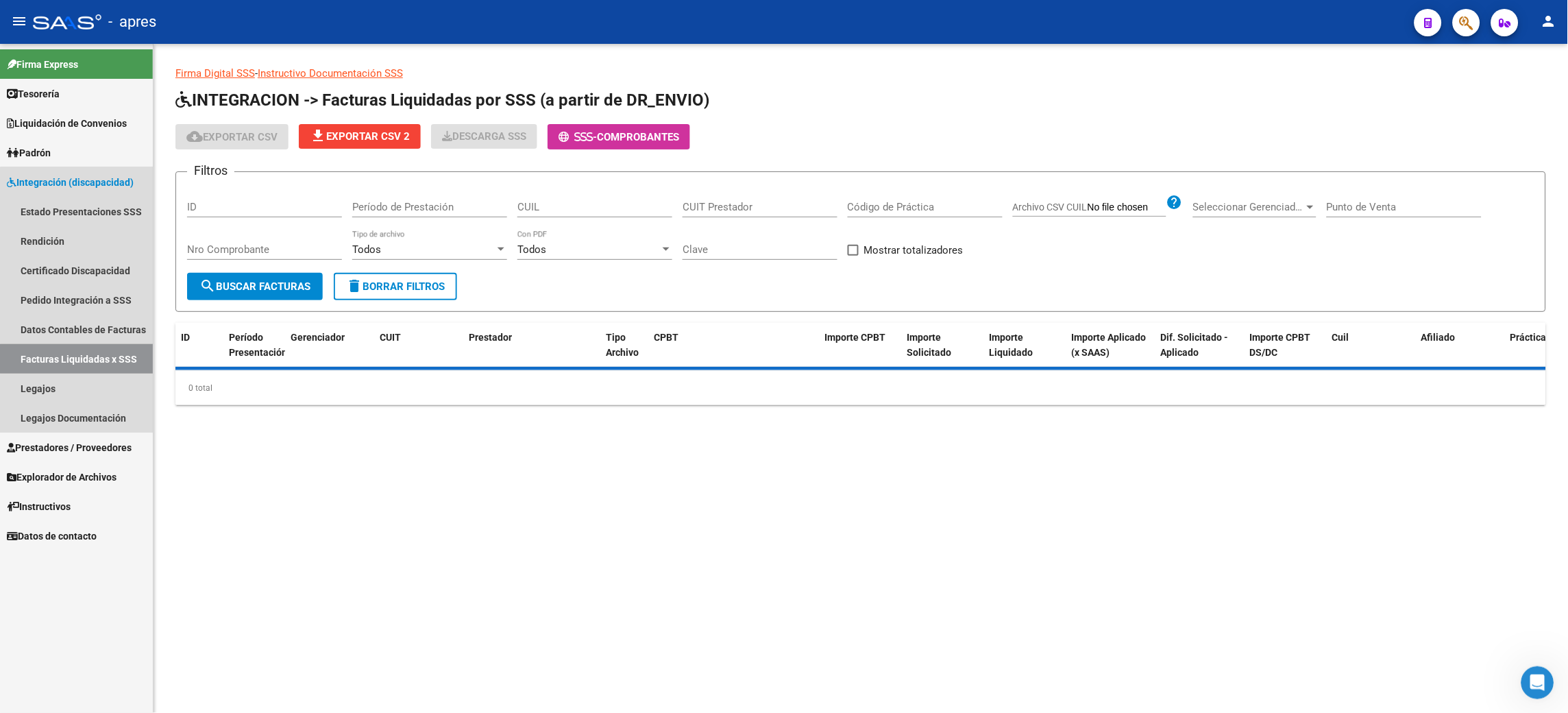 scroll, scrollTop: 0, scrollLeft: 0, axis: both 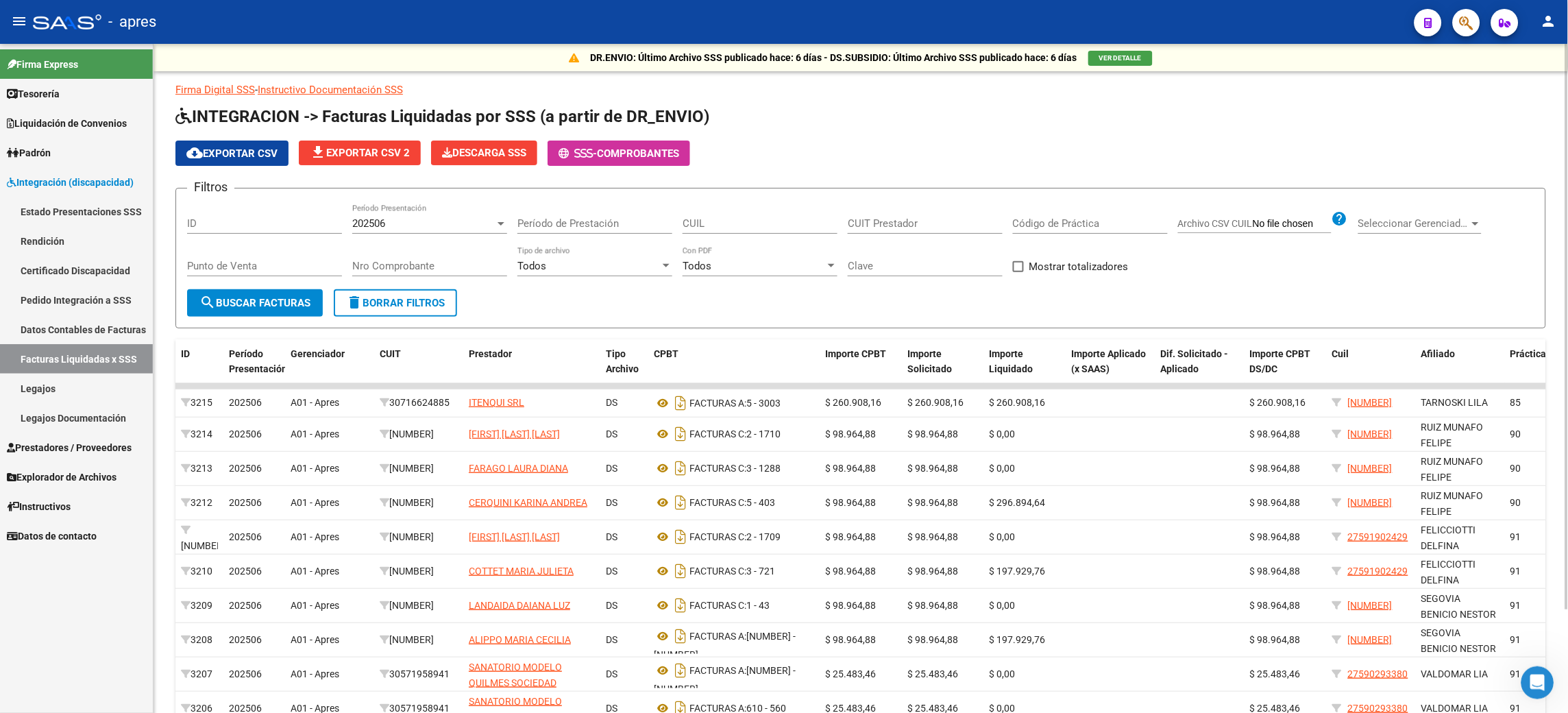drag, startPoint x: 460, startPoint y: 210, endPoint x: 412, endPoint y: 283, distance: 87.367042 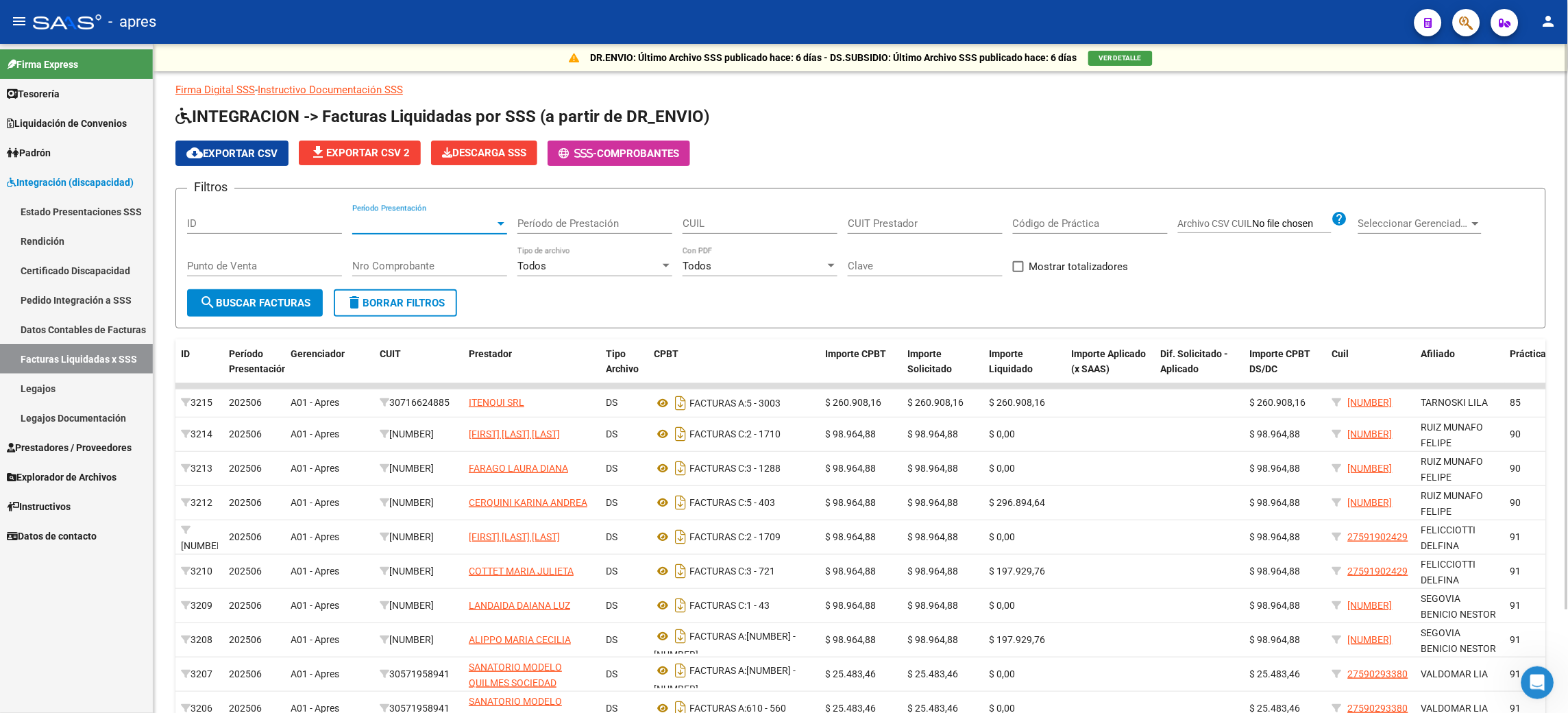 click on "Período Presentación" at bounding box center [424, 223] 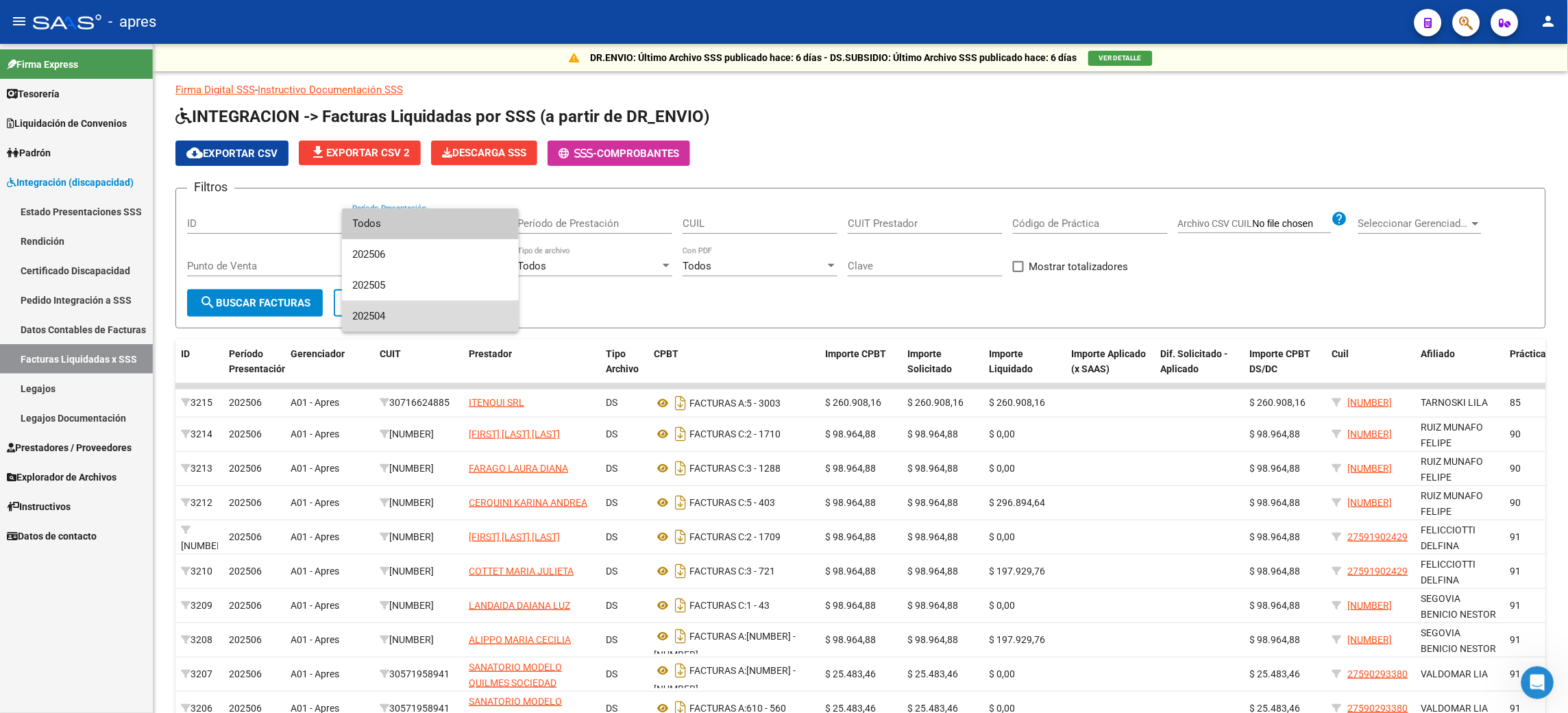 click on "202504" at bounding box center [430, 316] 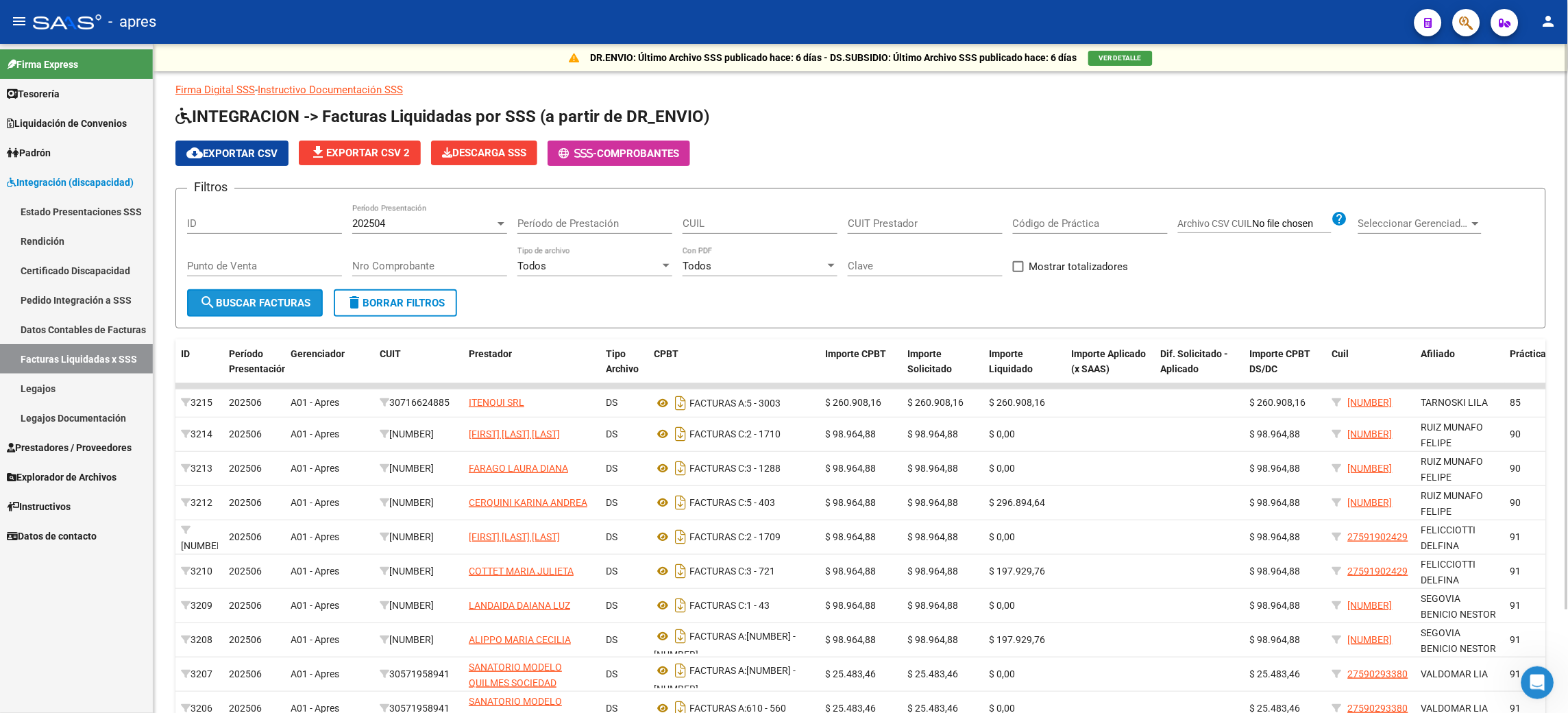 click on "search  Buscar Facturas" 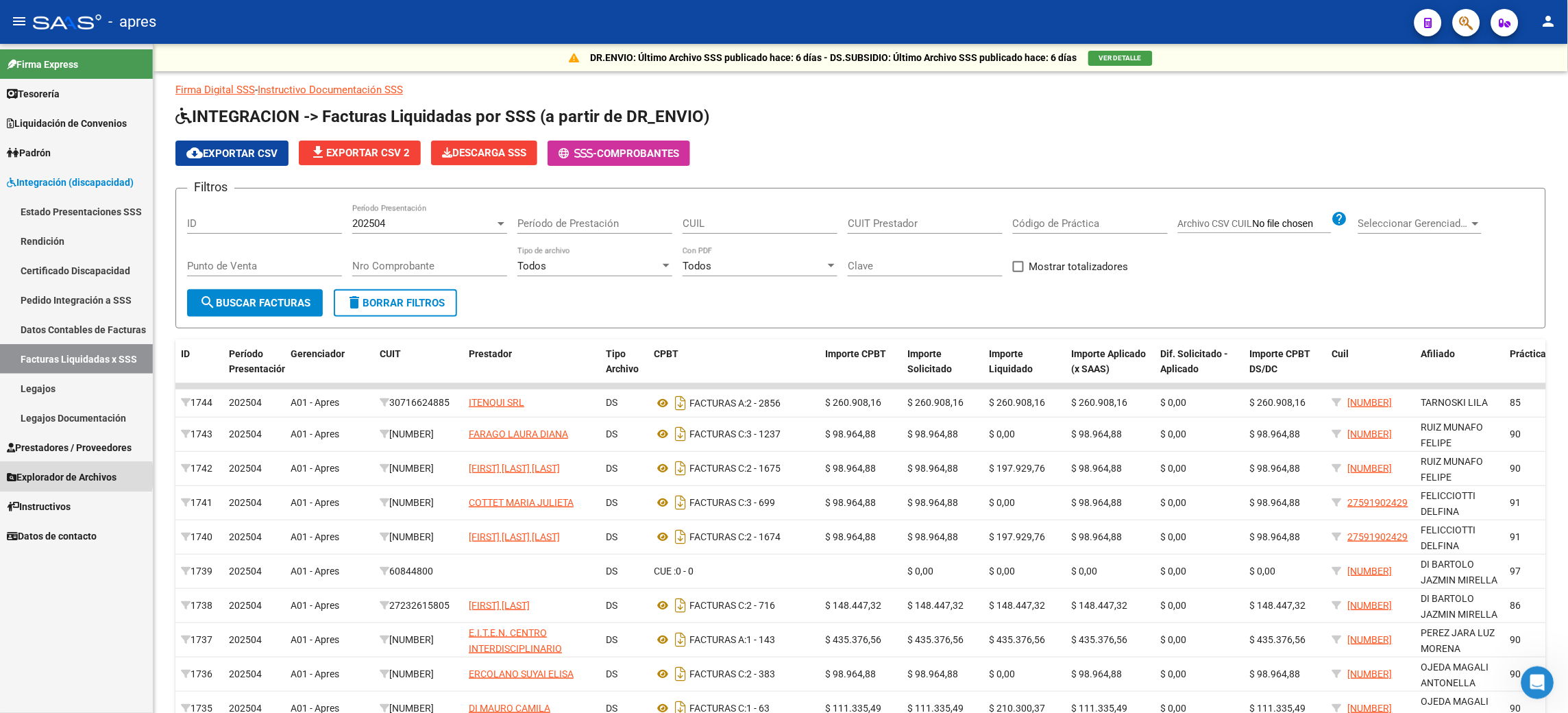 click on "Explorador de Archivos" at bounding box center (62, 477) 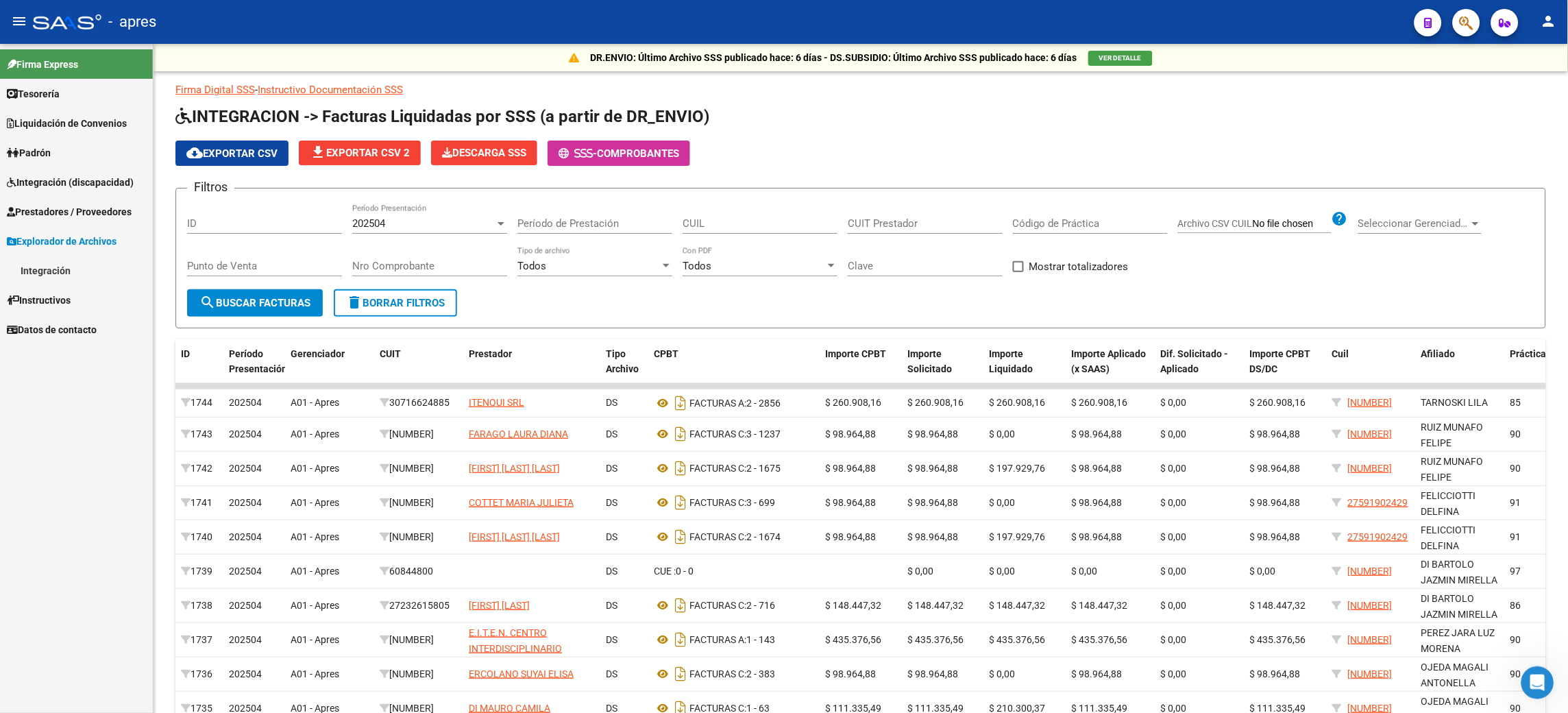 click on "Integración" at bounding box center (76, 270) 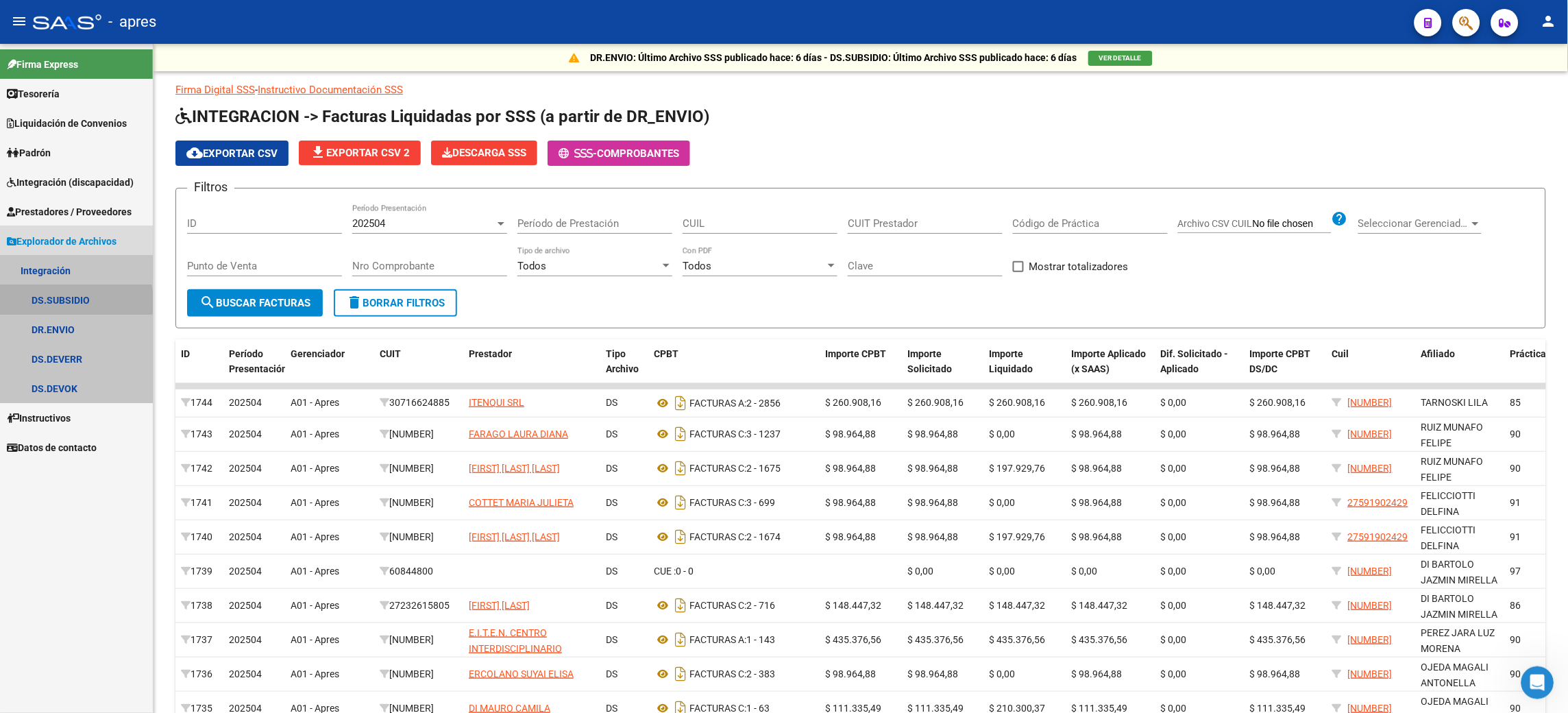 click on "DS.SUBSIDIO" at bounding box center [76, 300] 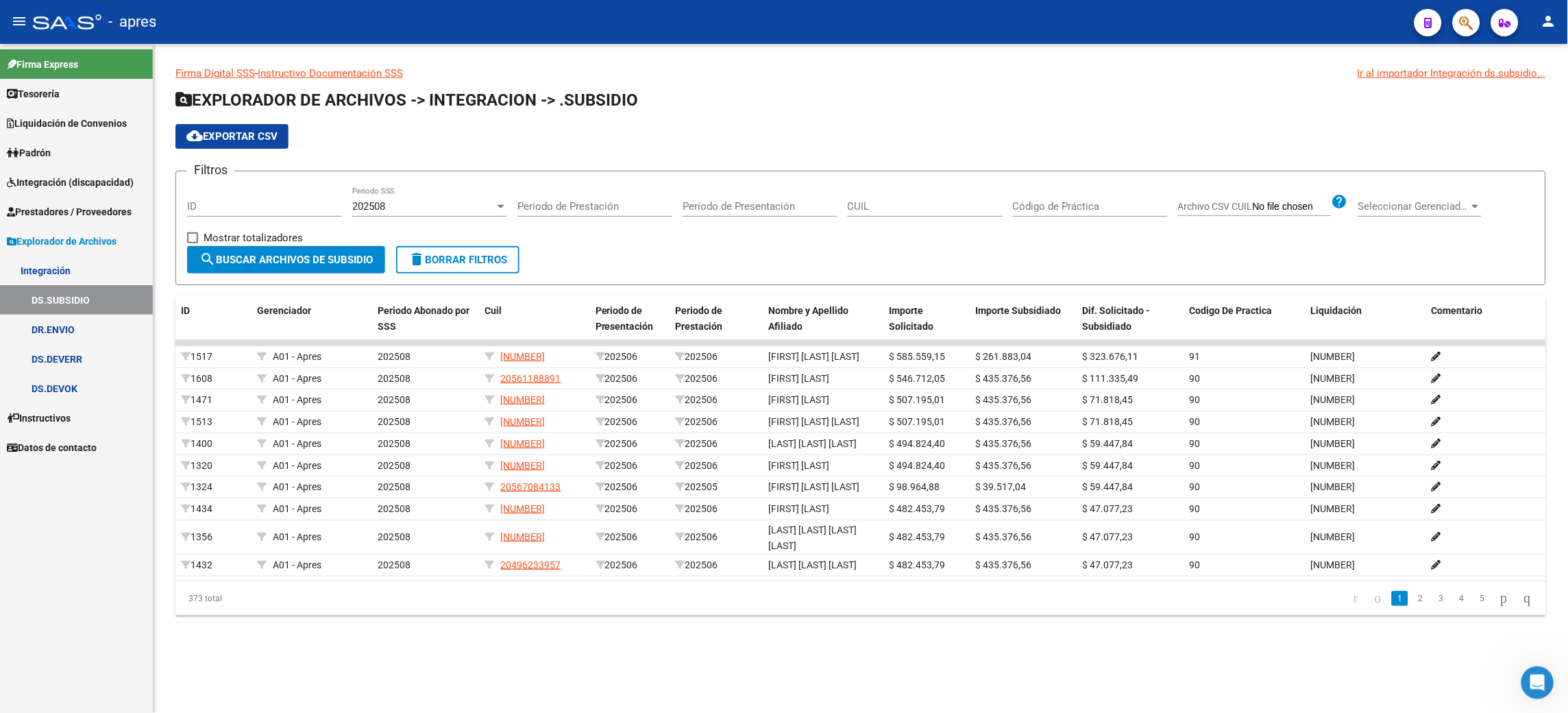 click on "202508" at bounding box center [424, 206] 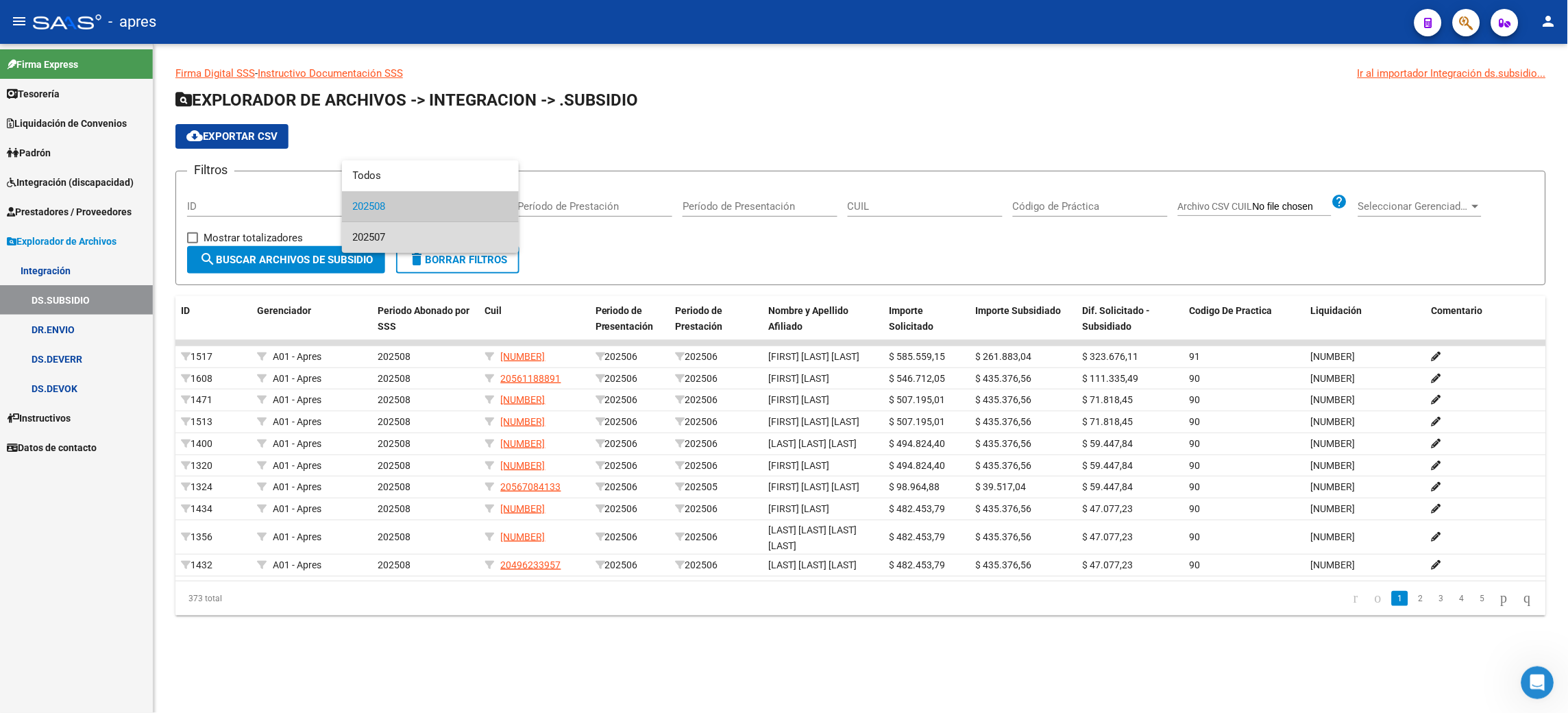 click on "202507" at bounding box center (430, 237) 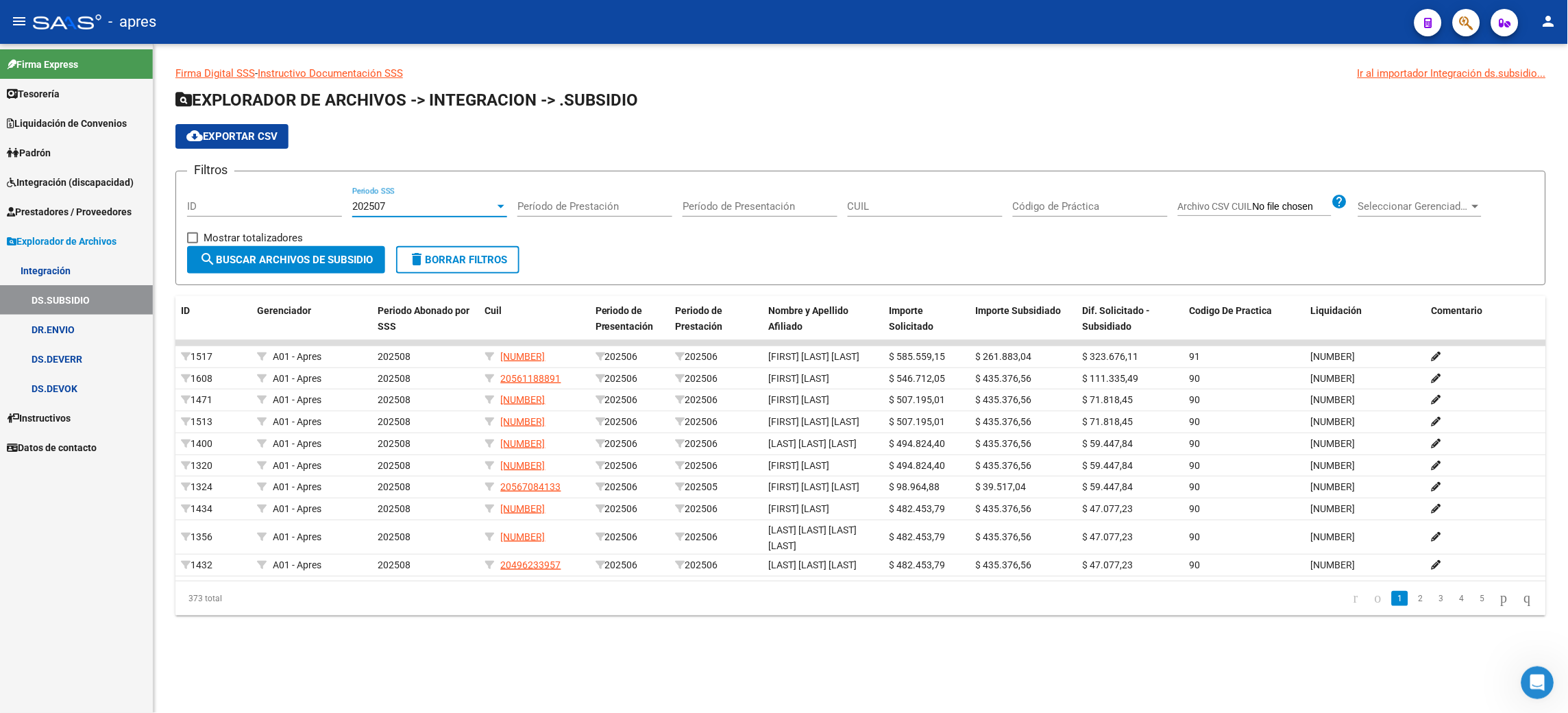 click on "Período de Prestación" at bounding box center [595, 206] 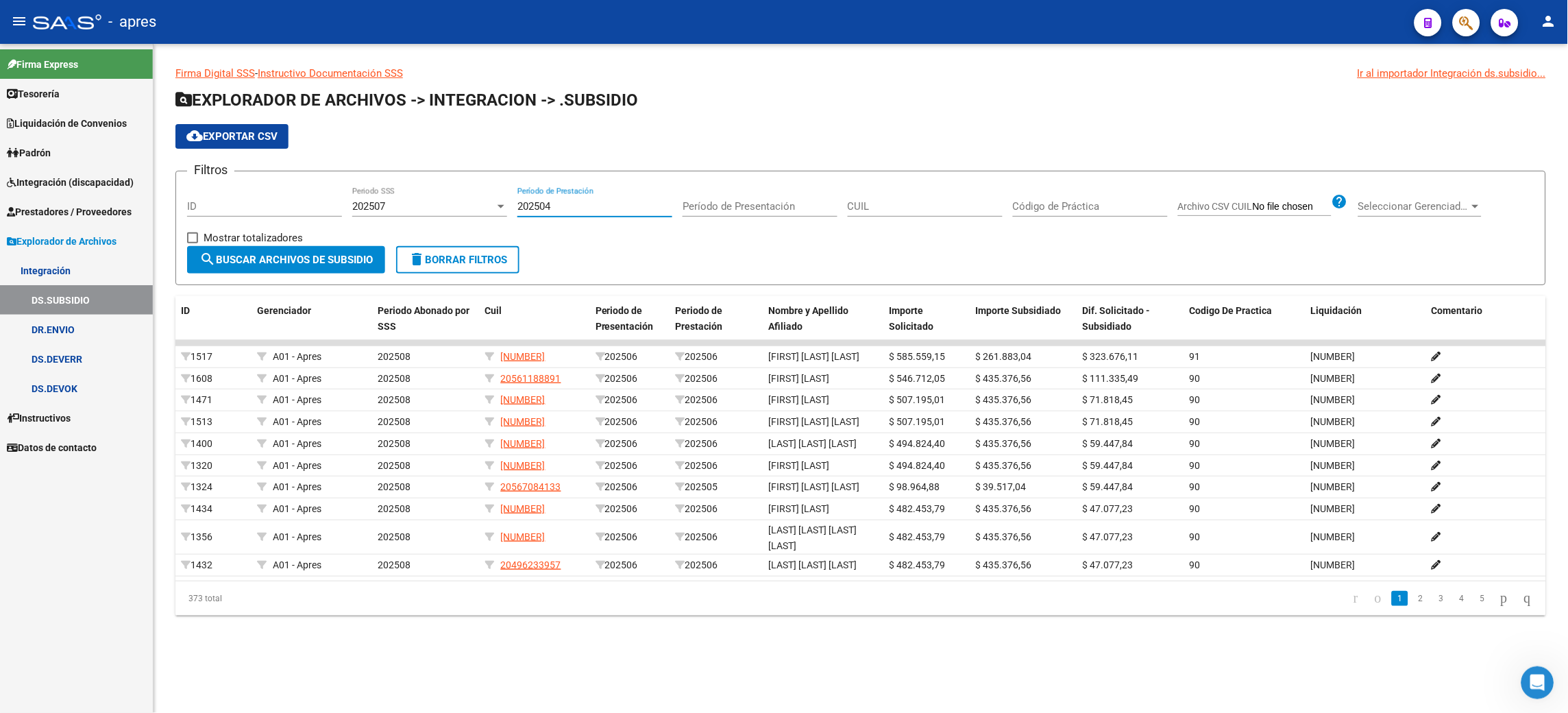 type on "202504" 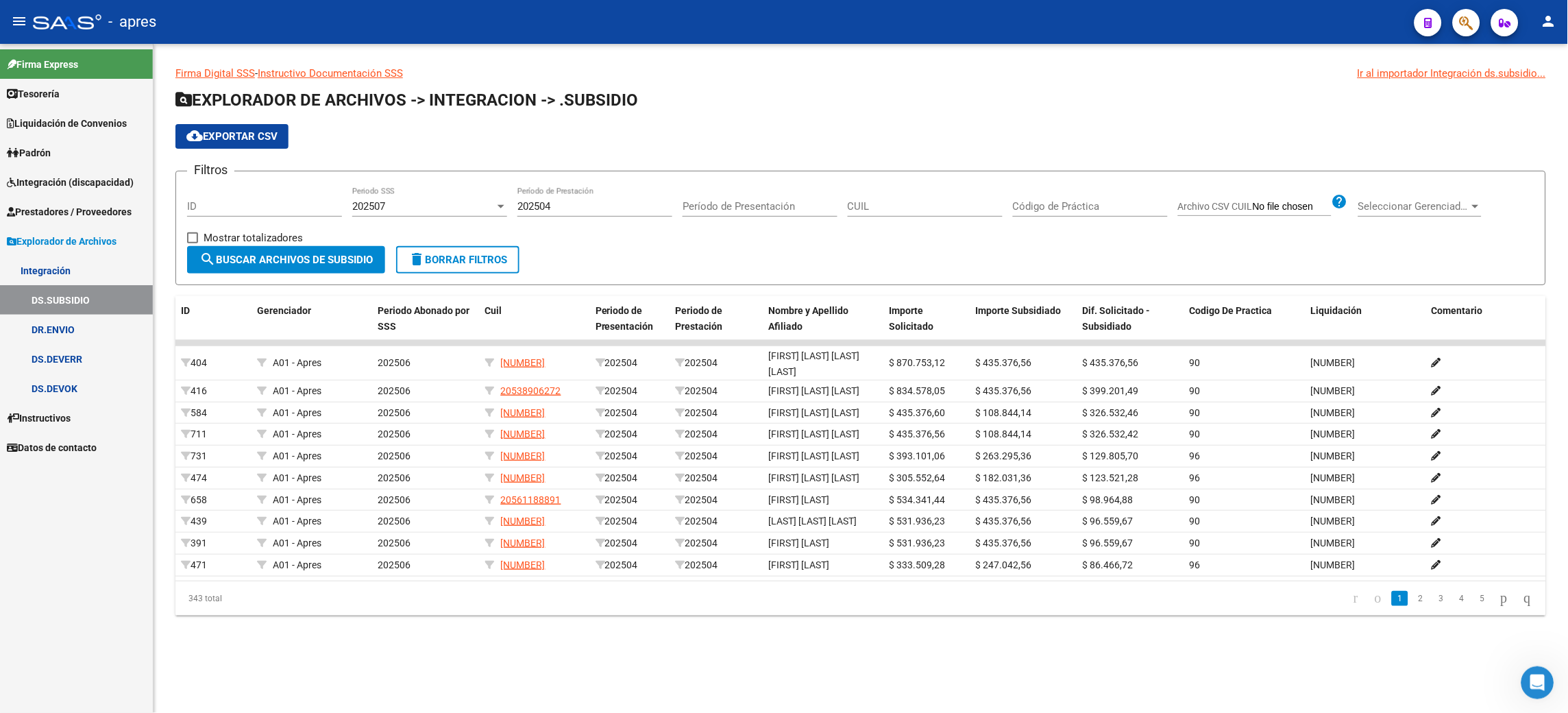 click on "Integración (discapacidad)" at bounding box center [70, 182] 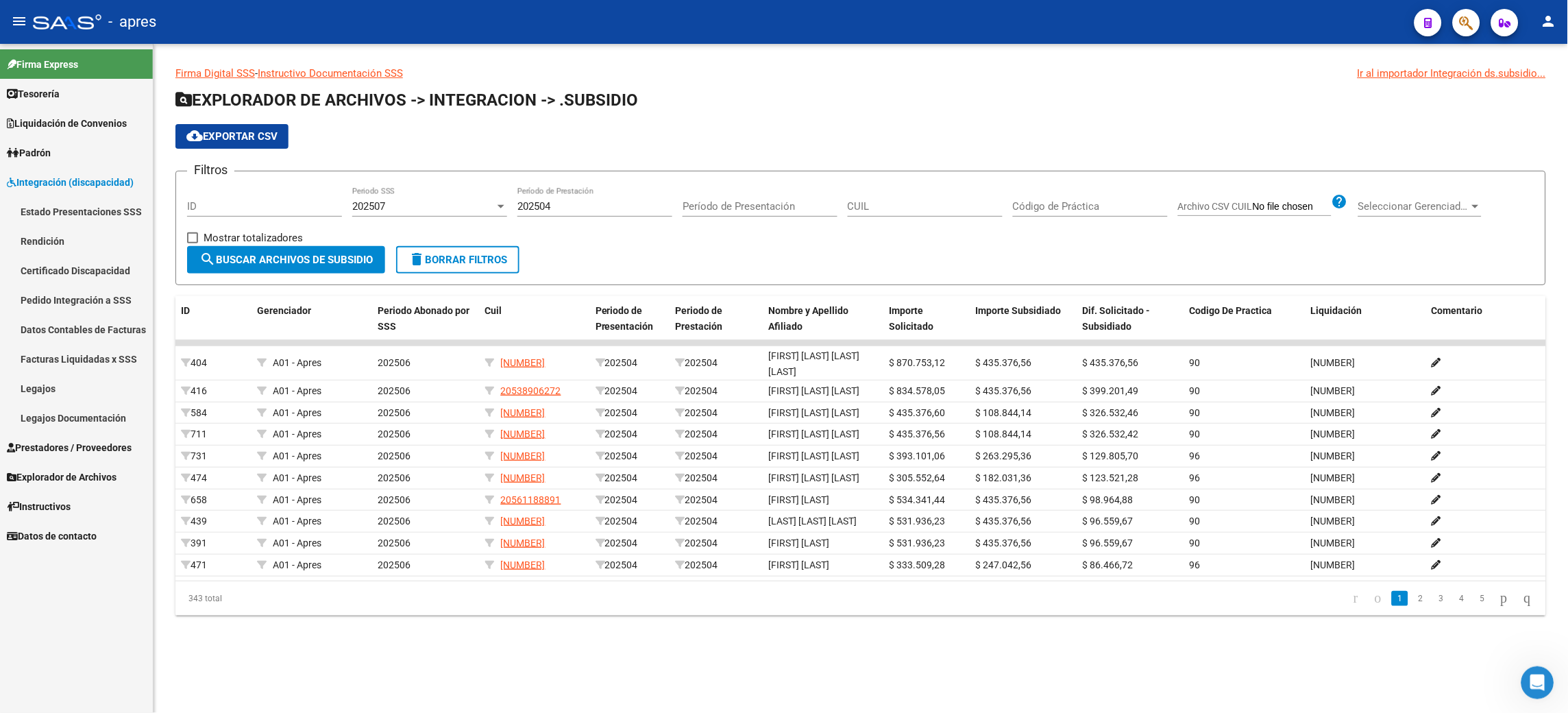 click on "Rendición" at bounding box center [76, 241] 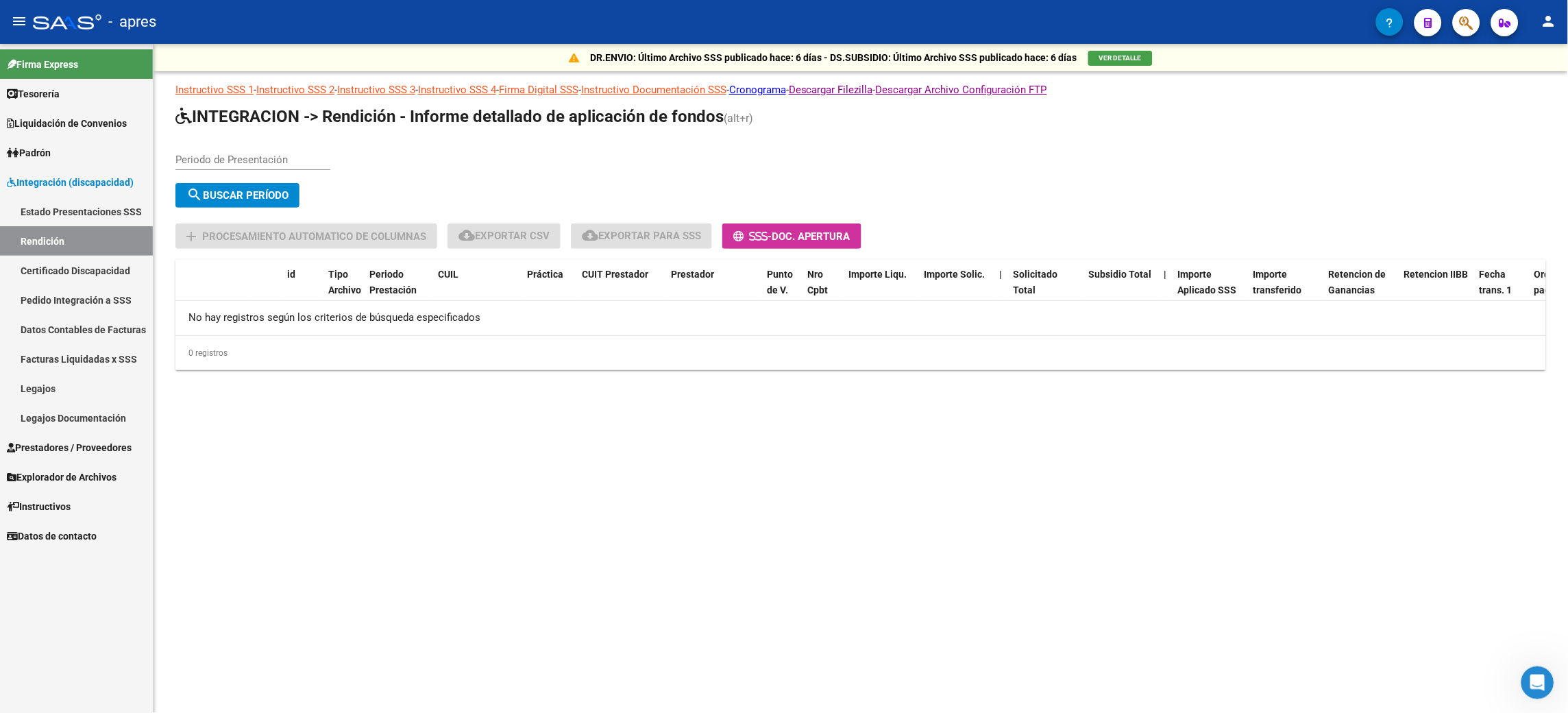 click on "Periodo de Presentación" at bounding box center (253, 160) 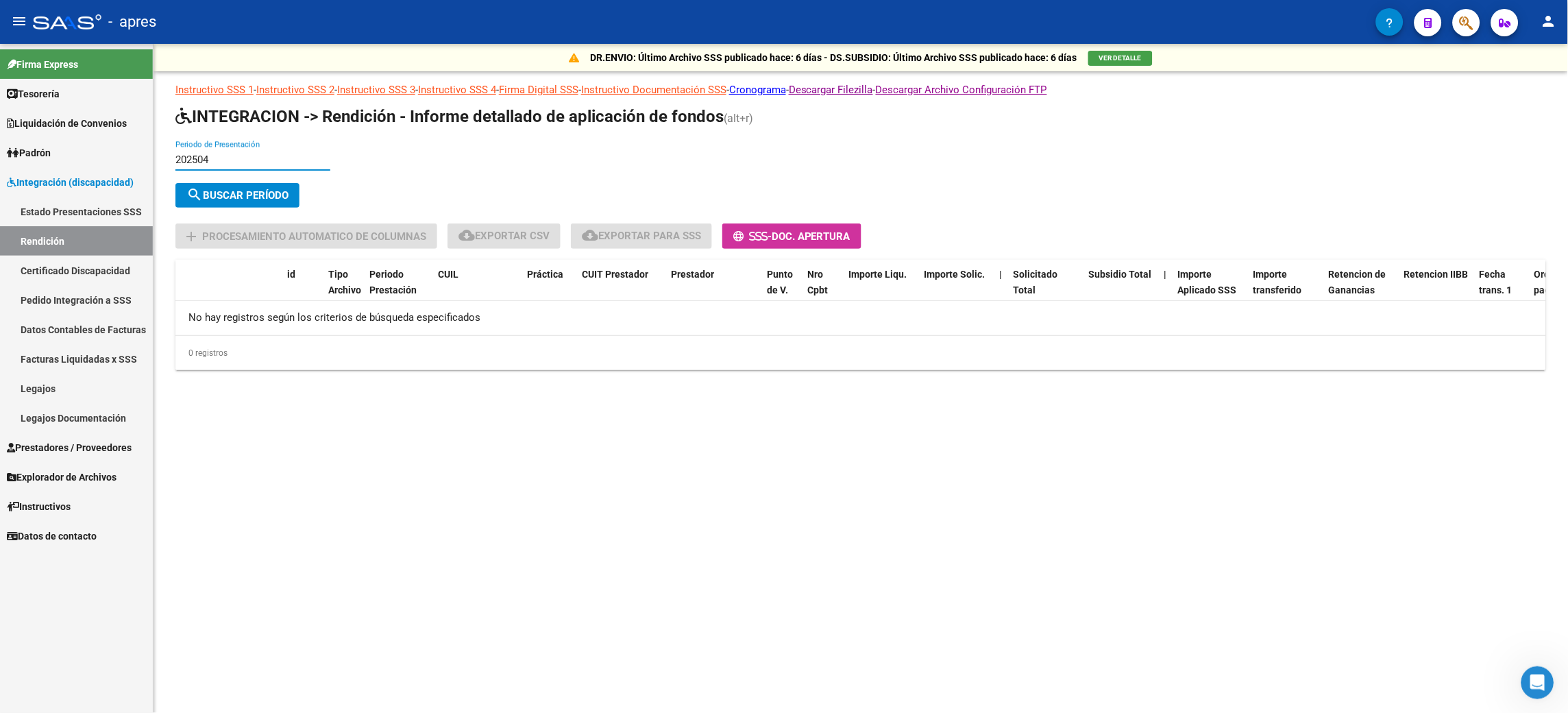 type on "202504" 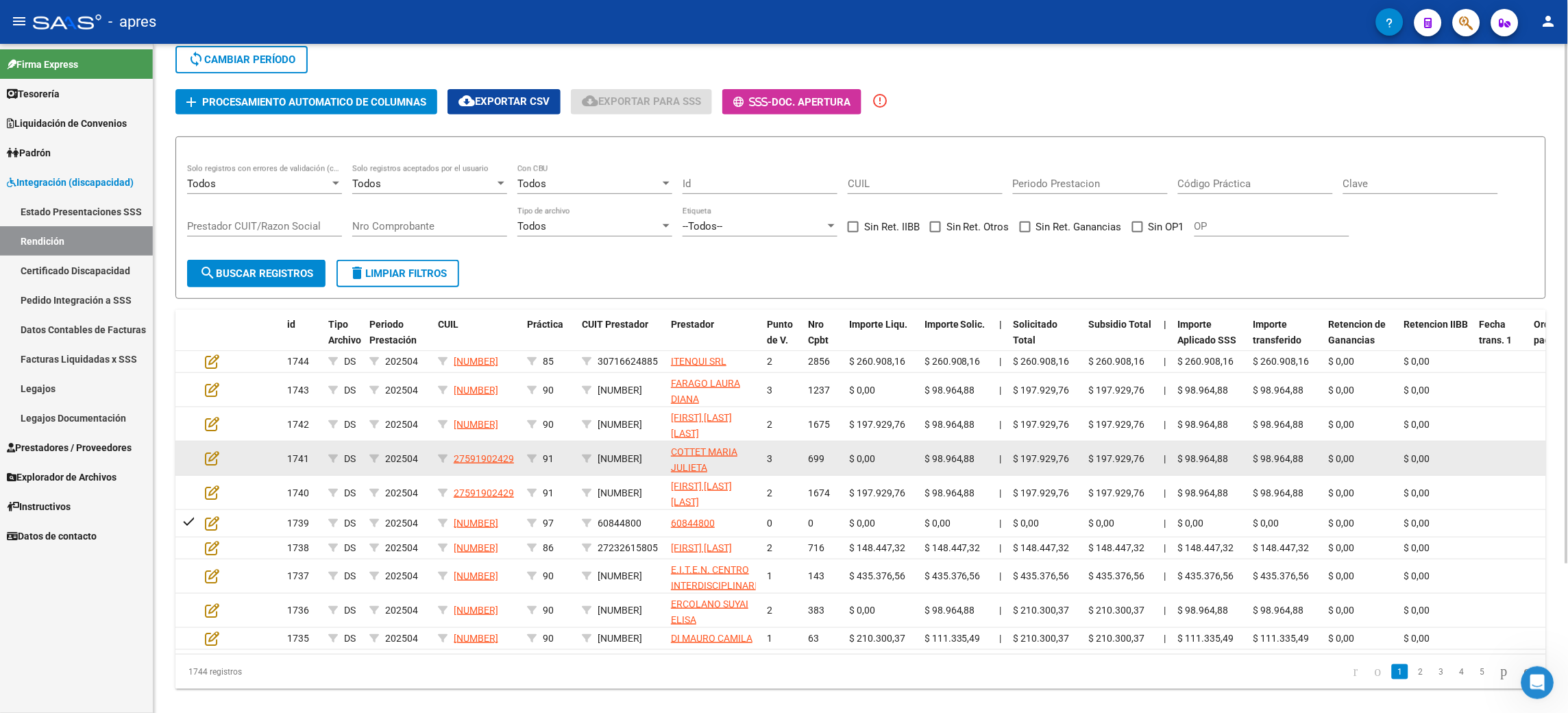 scroll, scrollTop: 192, scrollLeft: 0, axis: vertical 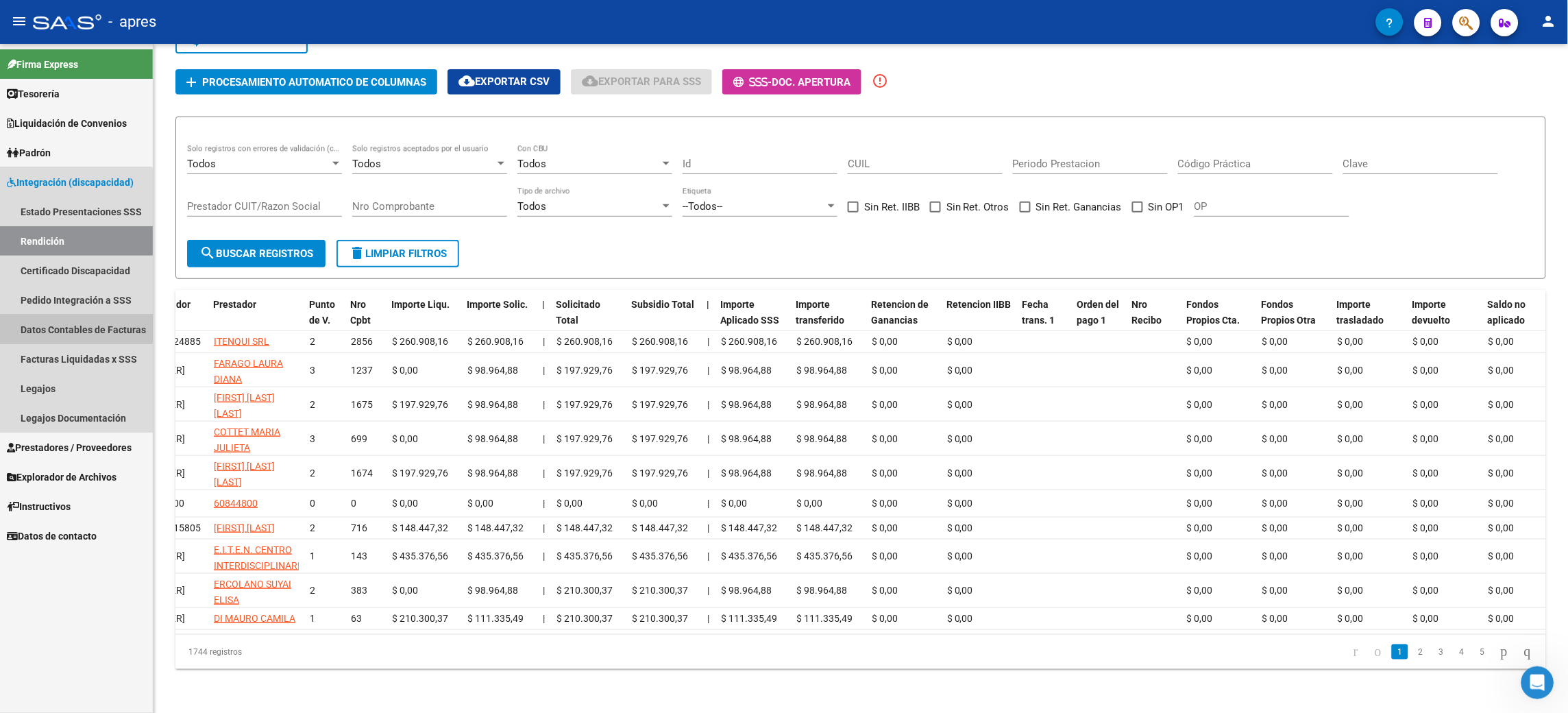 click on "Datos Contables de Facturas" at bounding box center (76, 329) 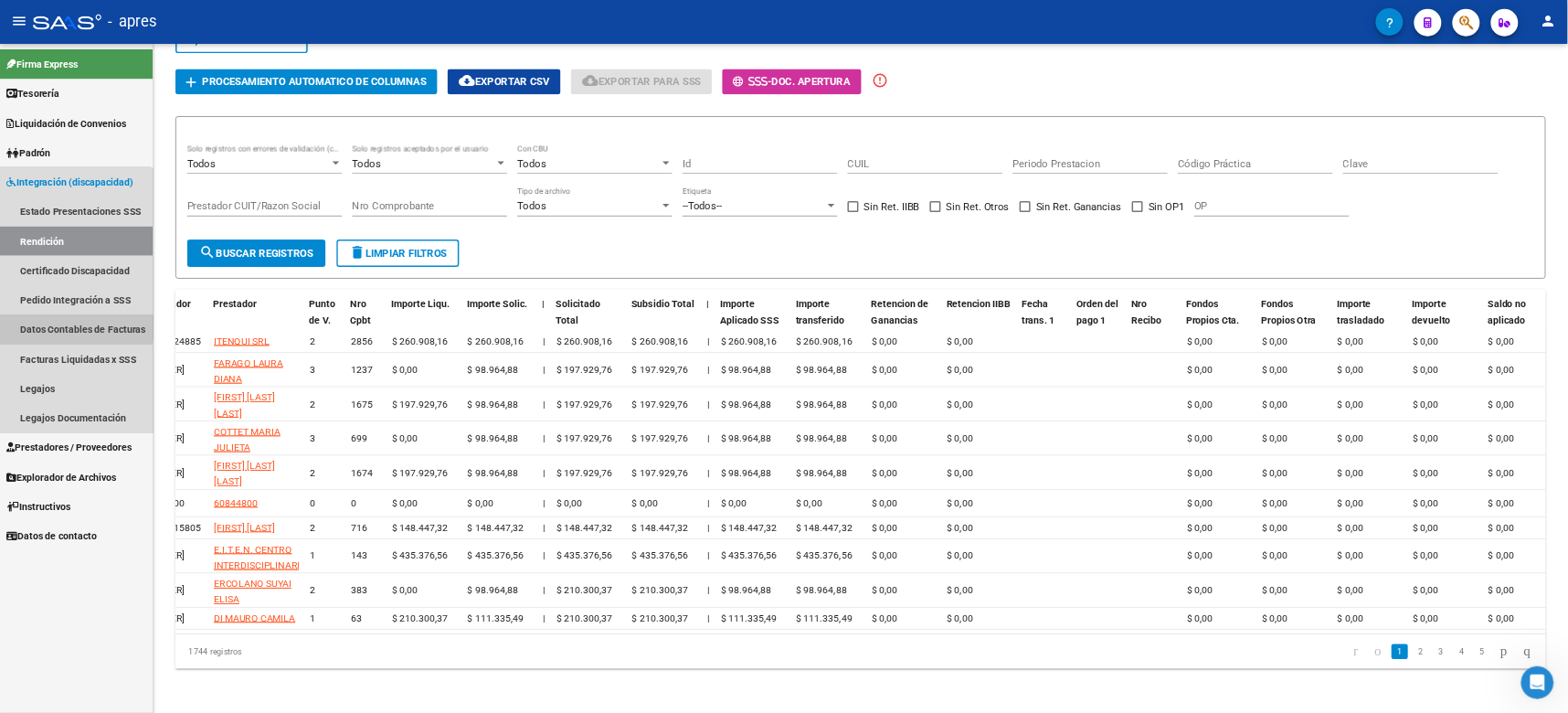 scroll, scrollTop: 0, scrollLeft: 0, axis: both 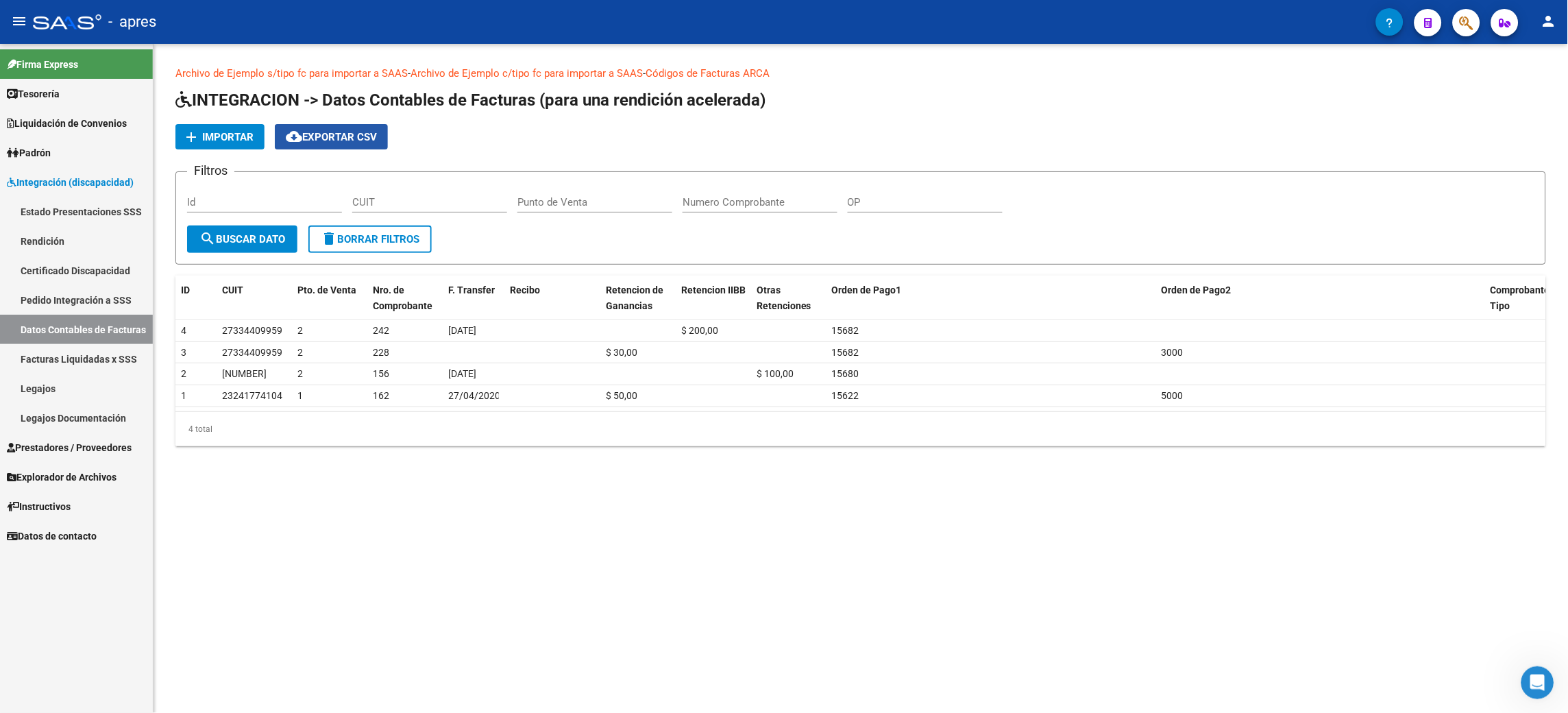 click on "cloud_download  Exportar CSV" 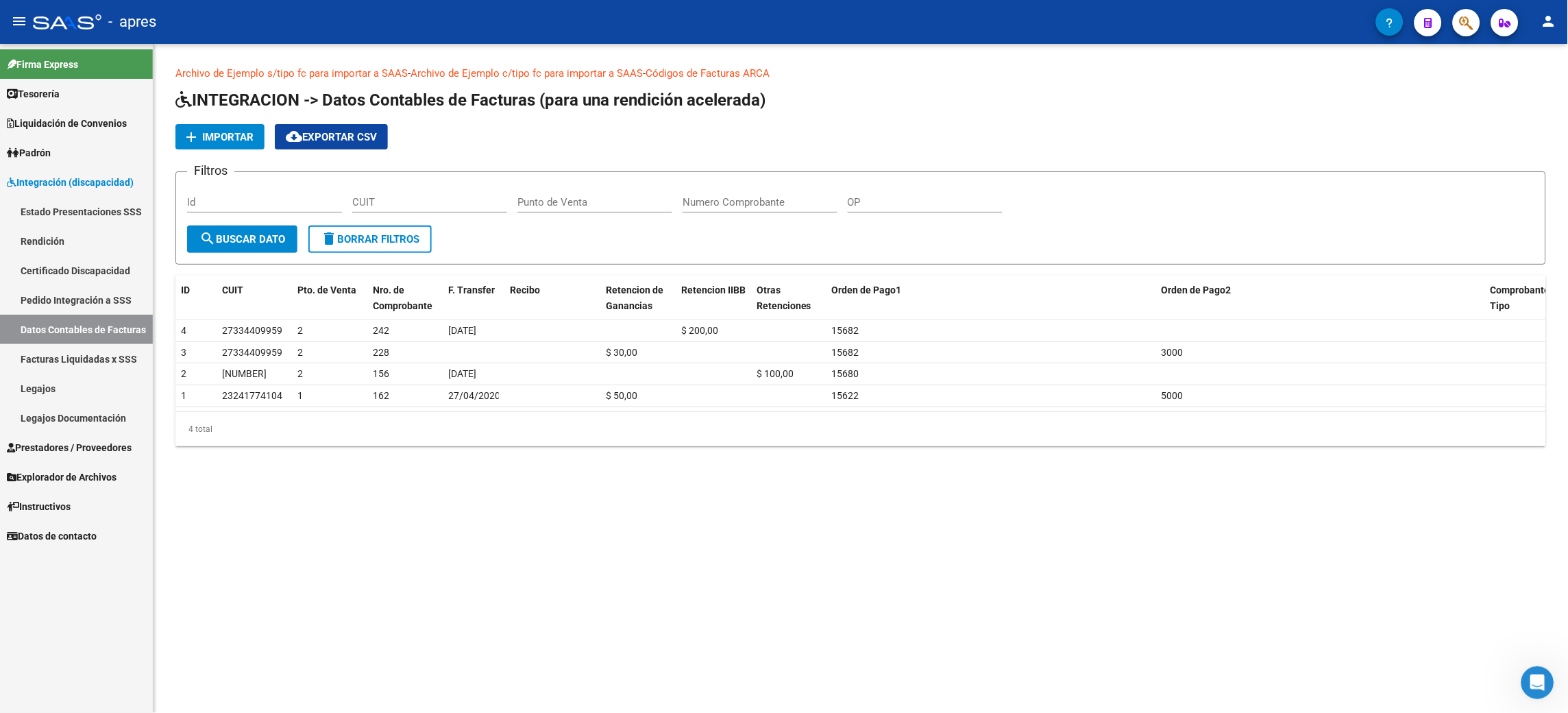 click on "delete  Borrar Filtros" 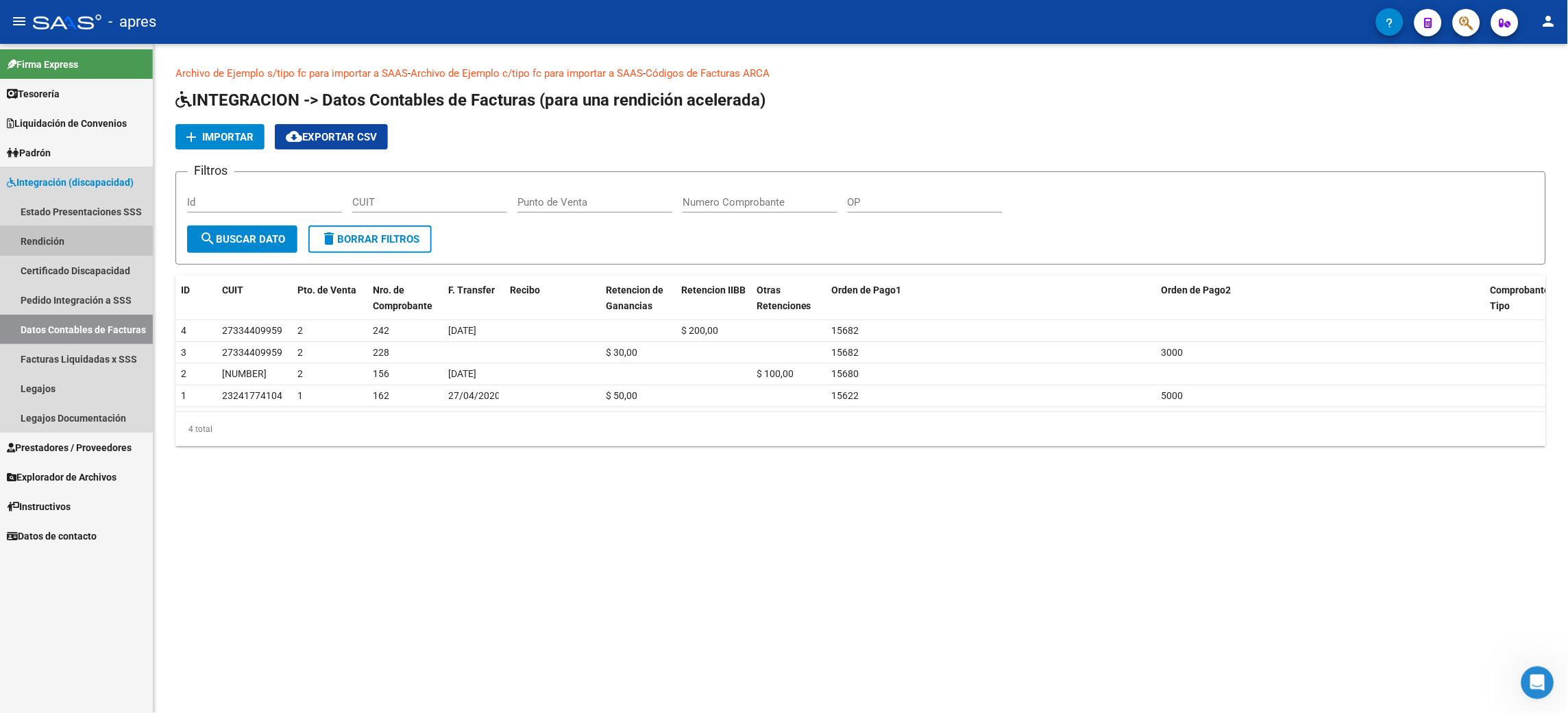 click on "Rendición" at bounding box center [76, 241] 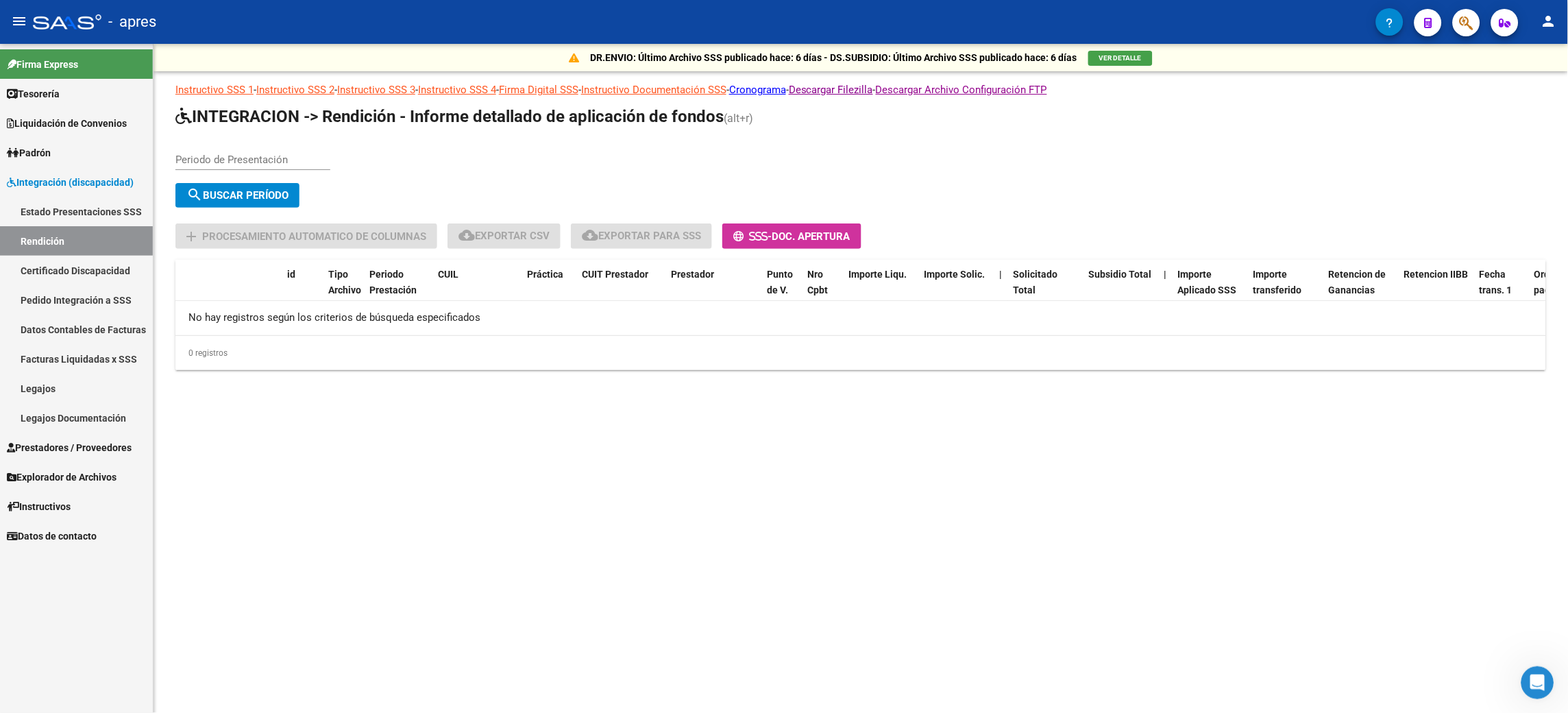 click on "Integración (discapacidad)" at bounding box center [76, 182] 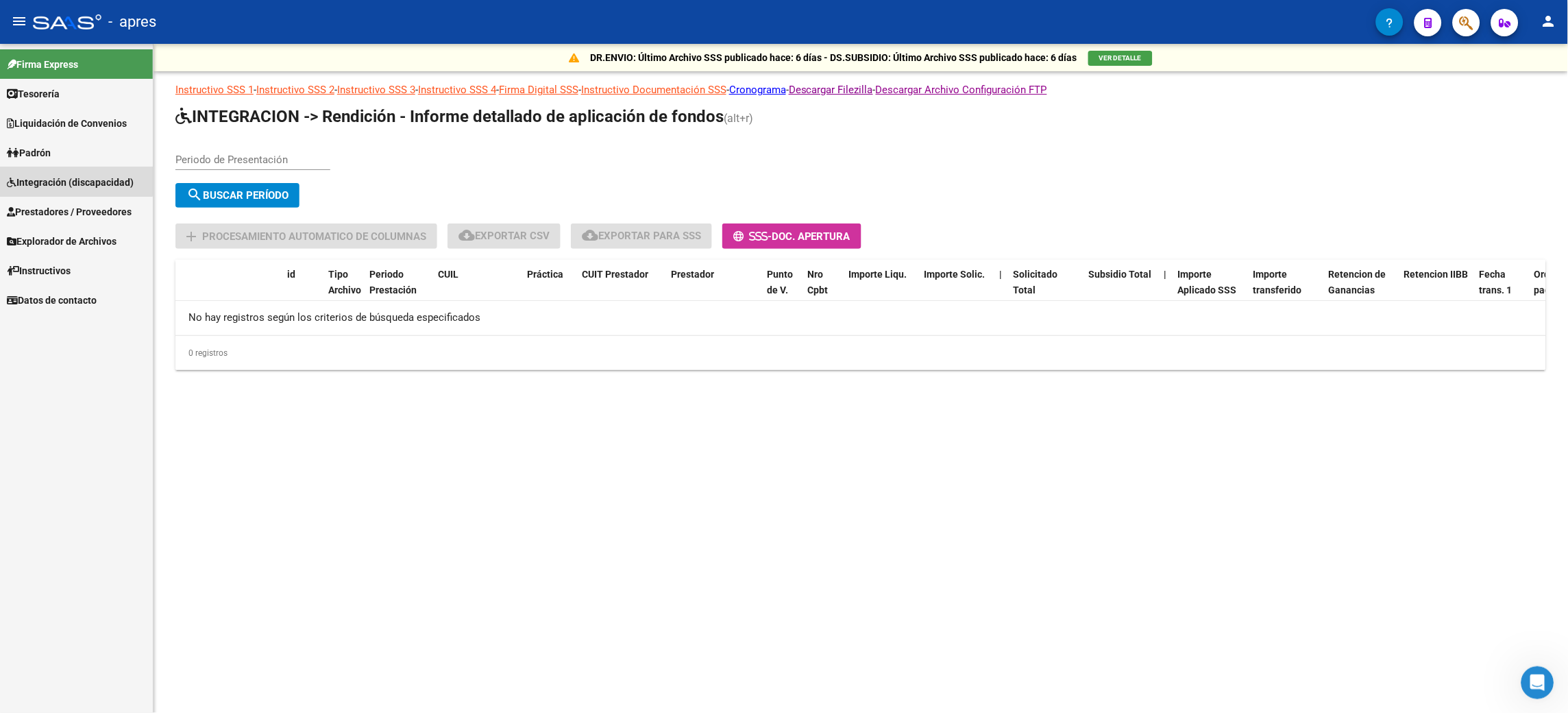 click on "Integración (discapacidad)" at bounding box center (76, 182) 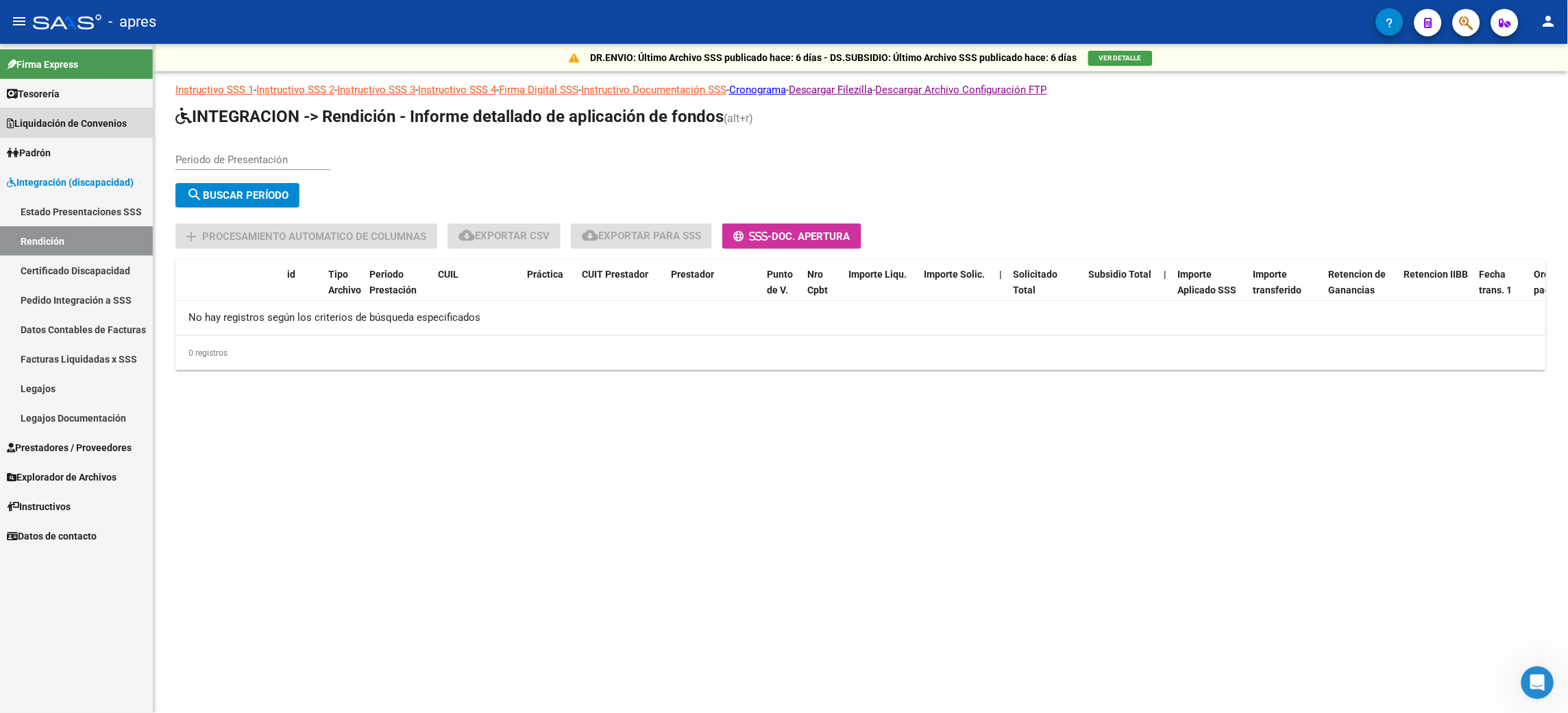 click on "Liquidación de Convenios" at bounding box center [66, 123] 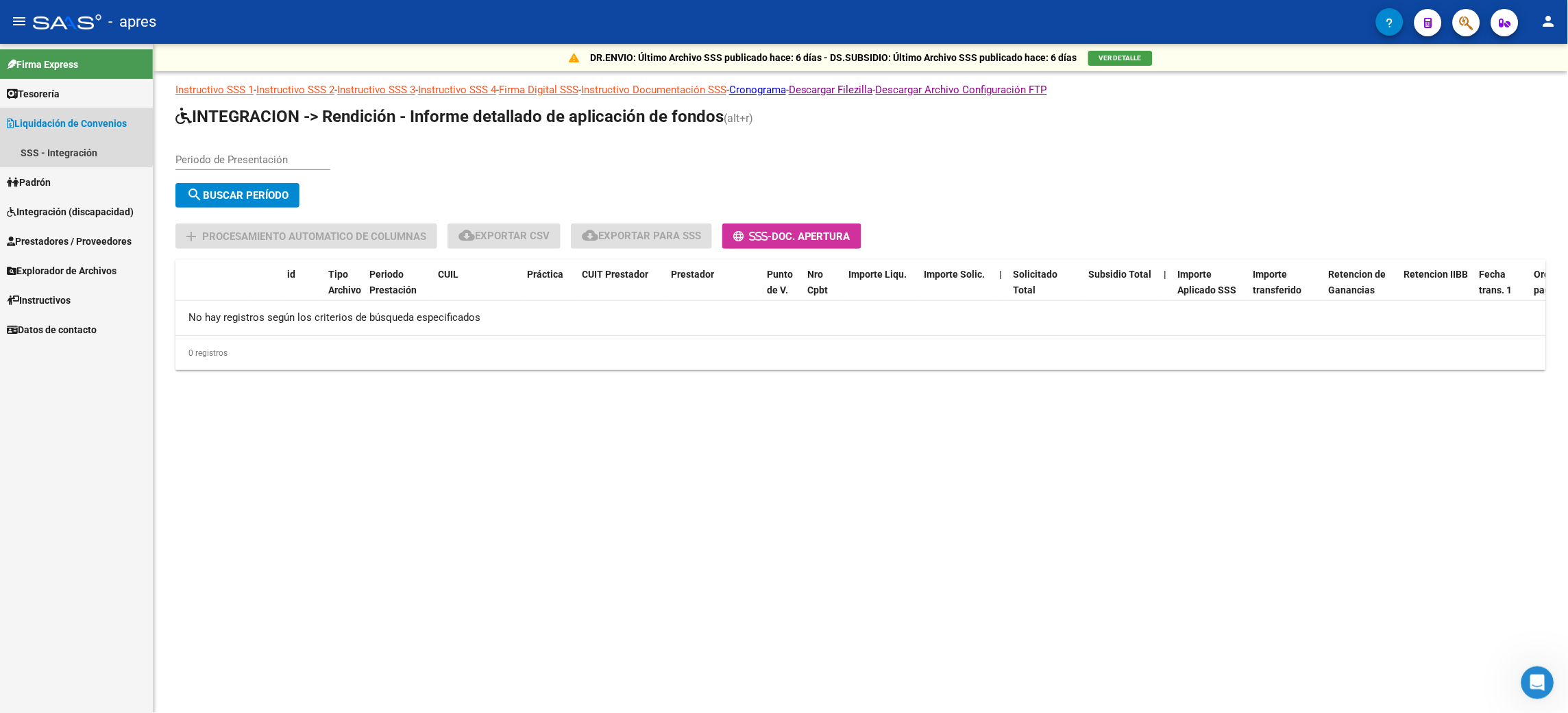 click on "Liquidación de Convenios" at bounding box center (66, 123) 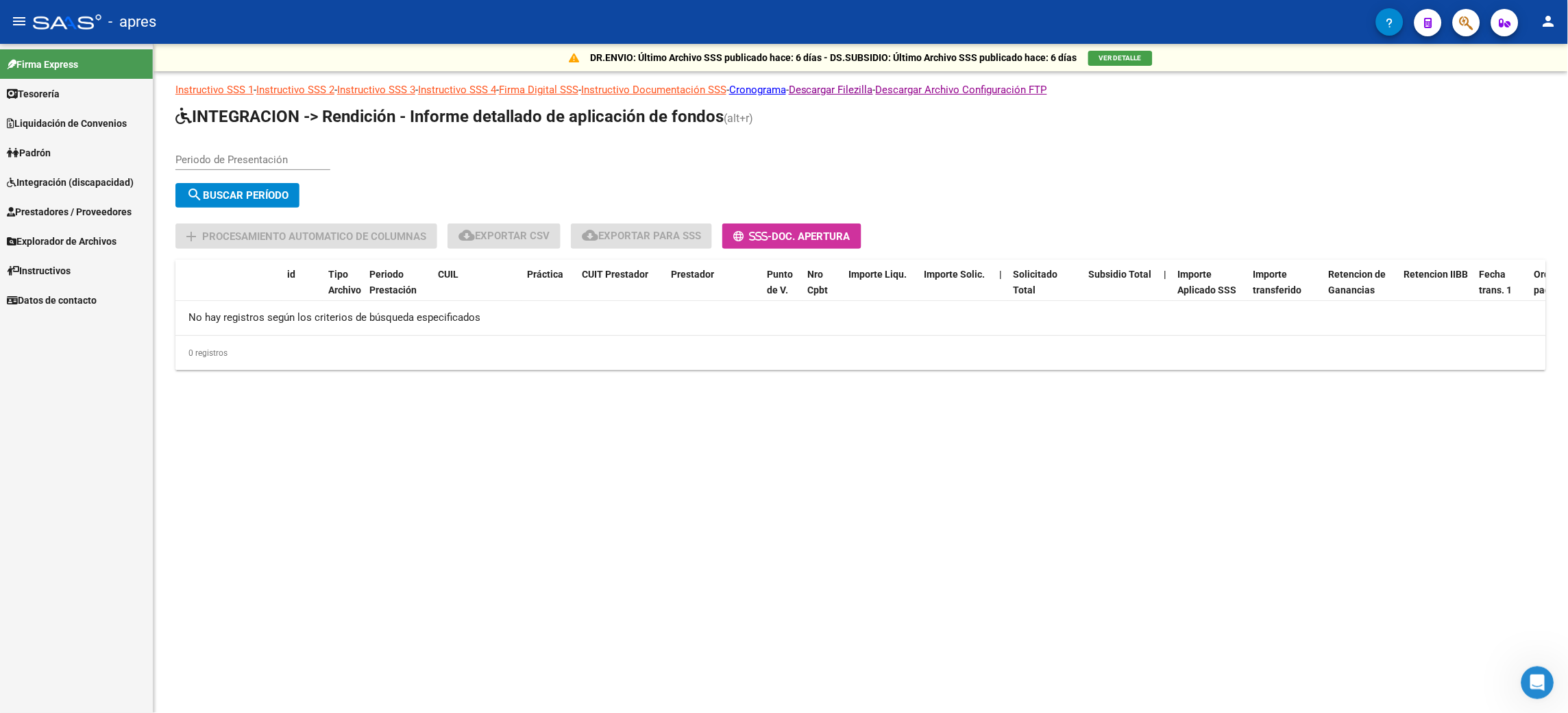 click on "Tesorería" at bounding box center (33, 94) 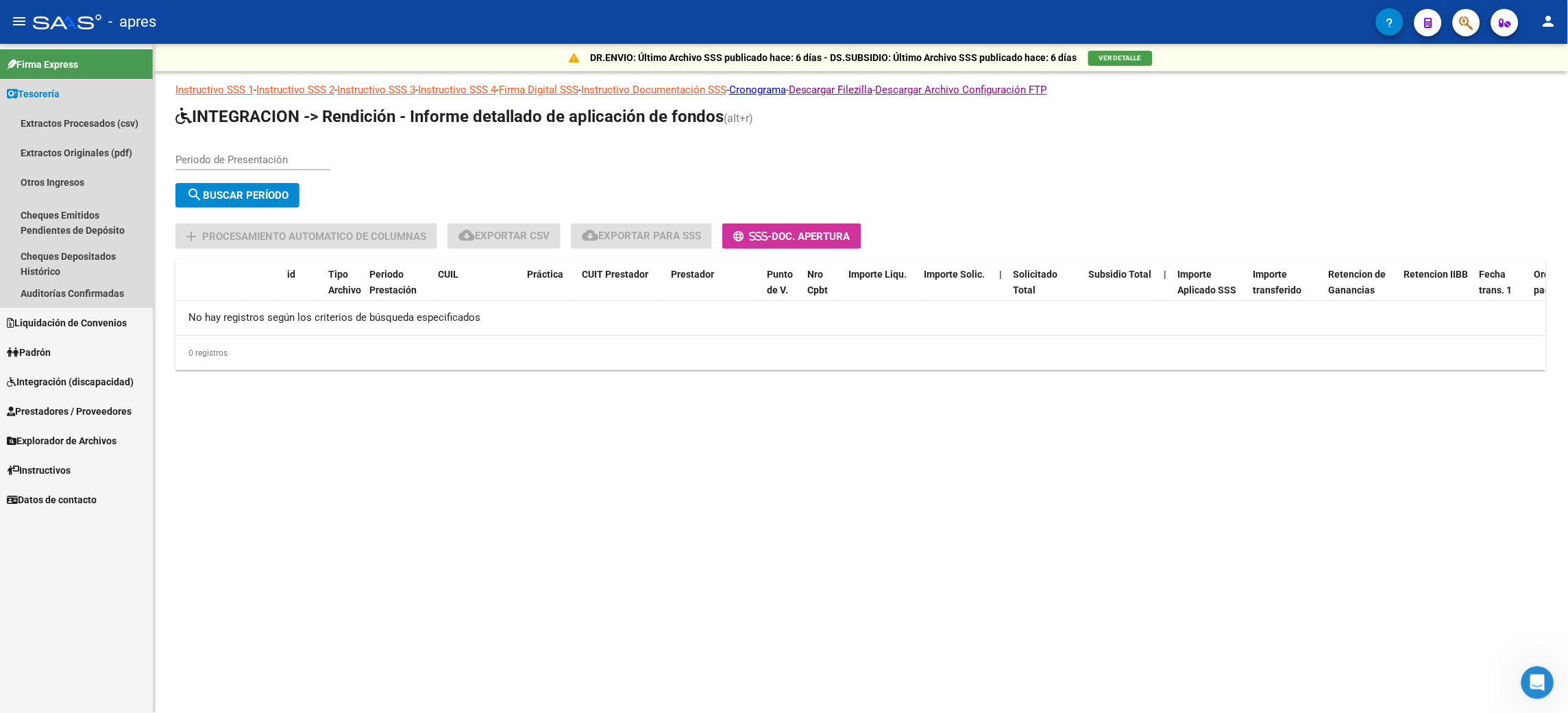 click on "Tesorería" at bounding box center (33, 94) 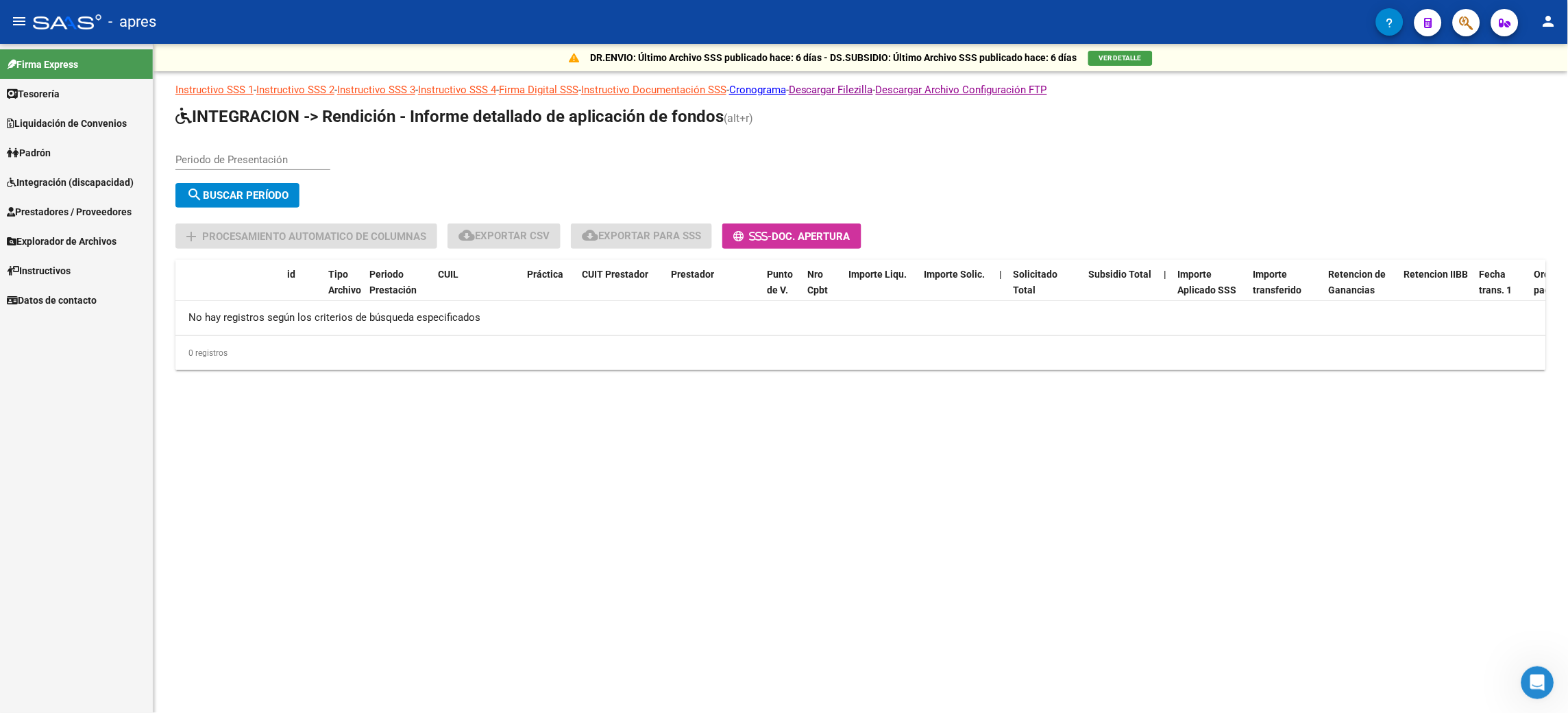 click on "Integración (discapacidad)" at bounding box center [70, 182] 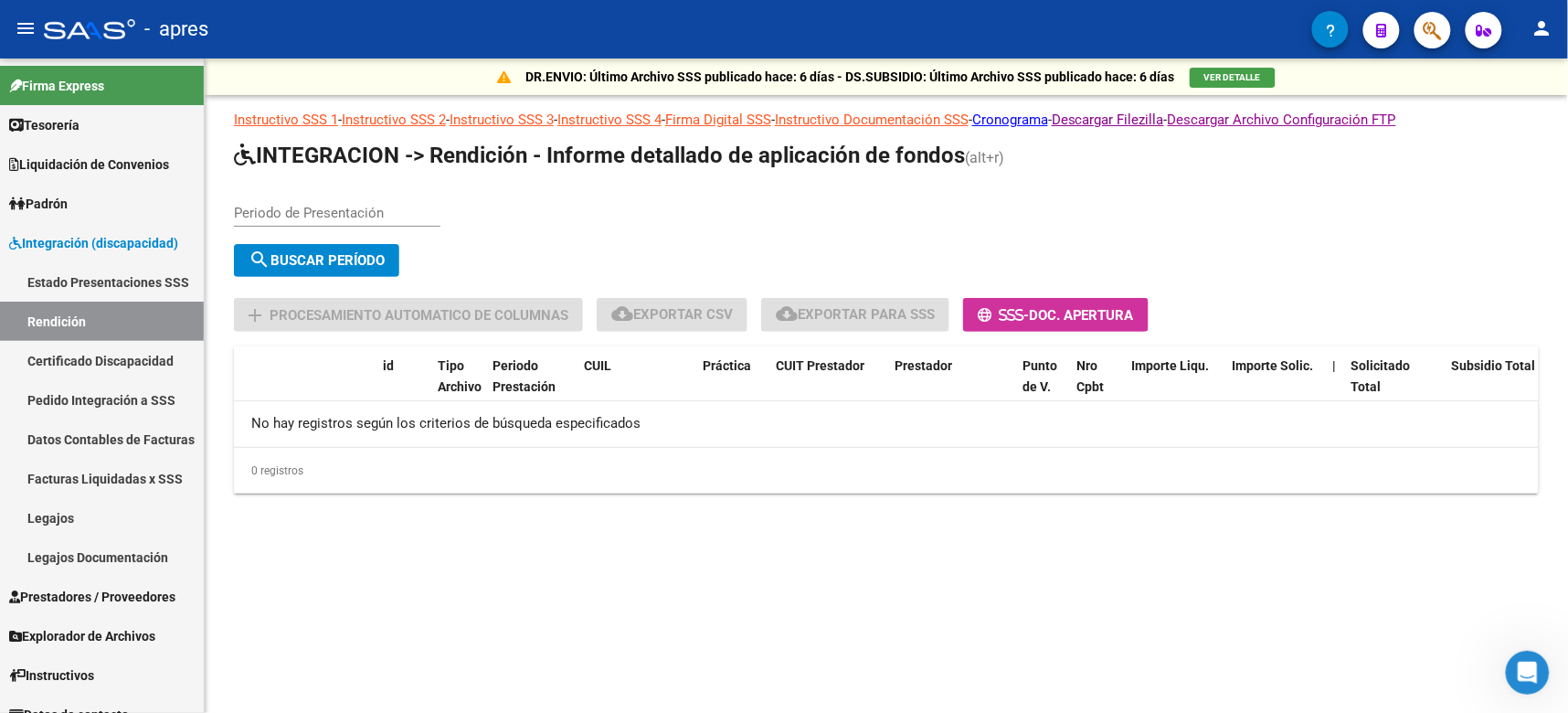 scroll, scrollTop: 205, scrollLeft: 0, axis: vertical 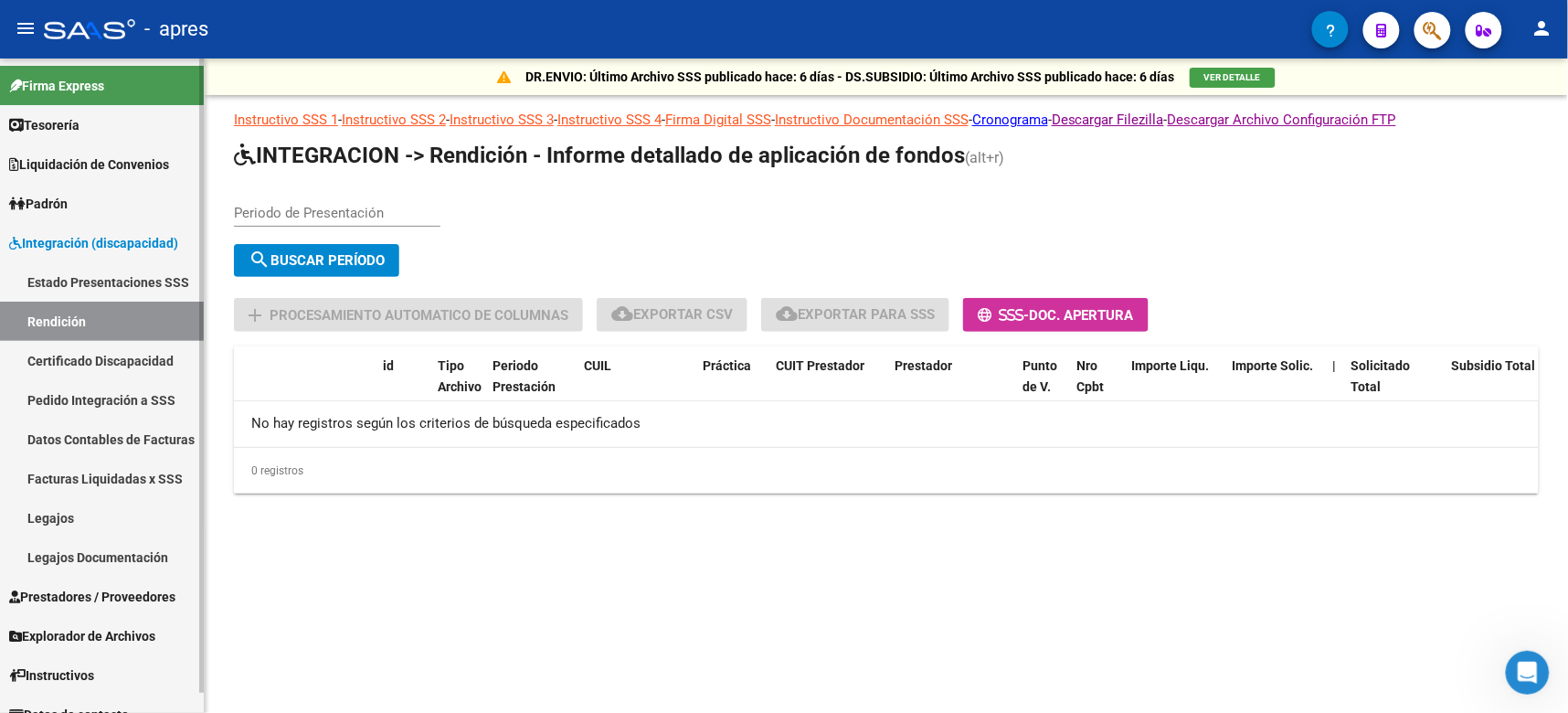click on "Estado Presentaciones SSS" at bounding box center [101, 282] 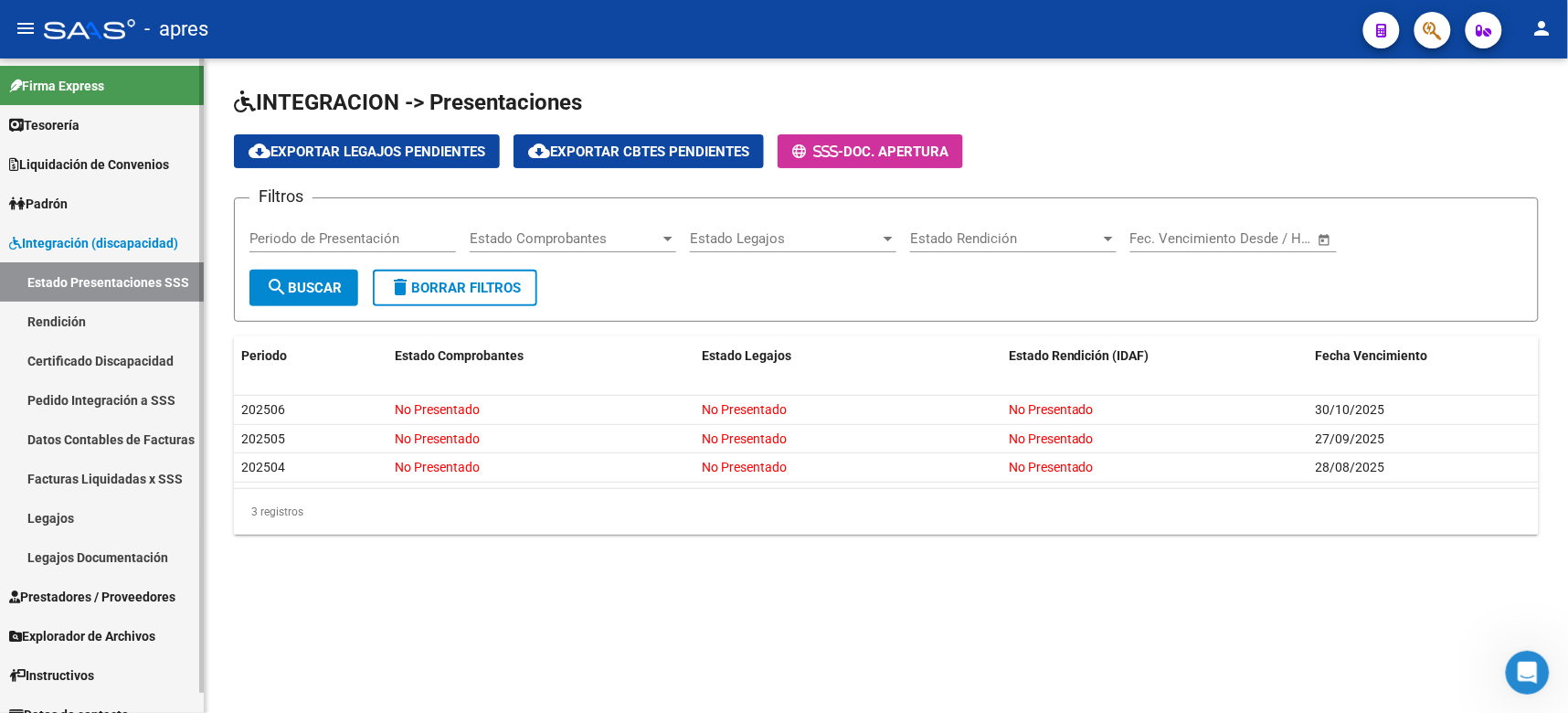 click on "Rendición" at bounding box center [101, 321] 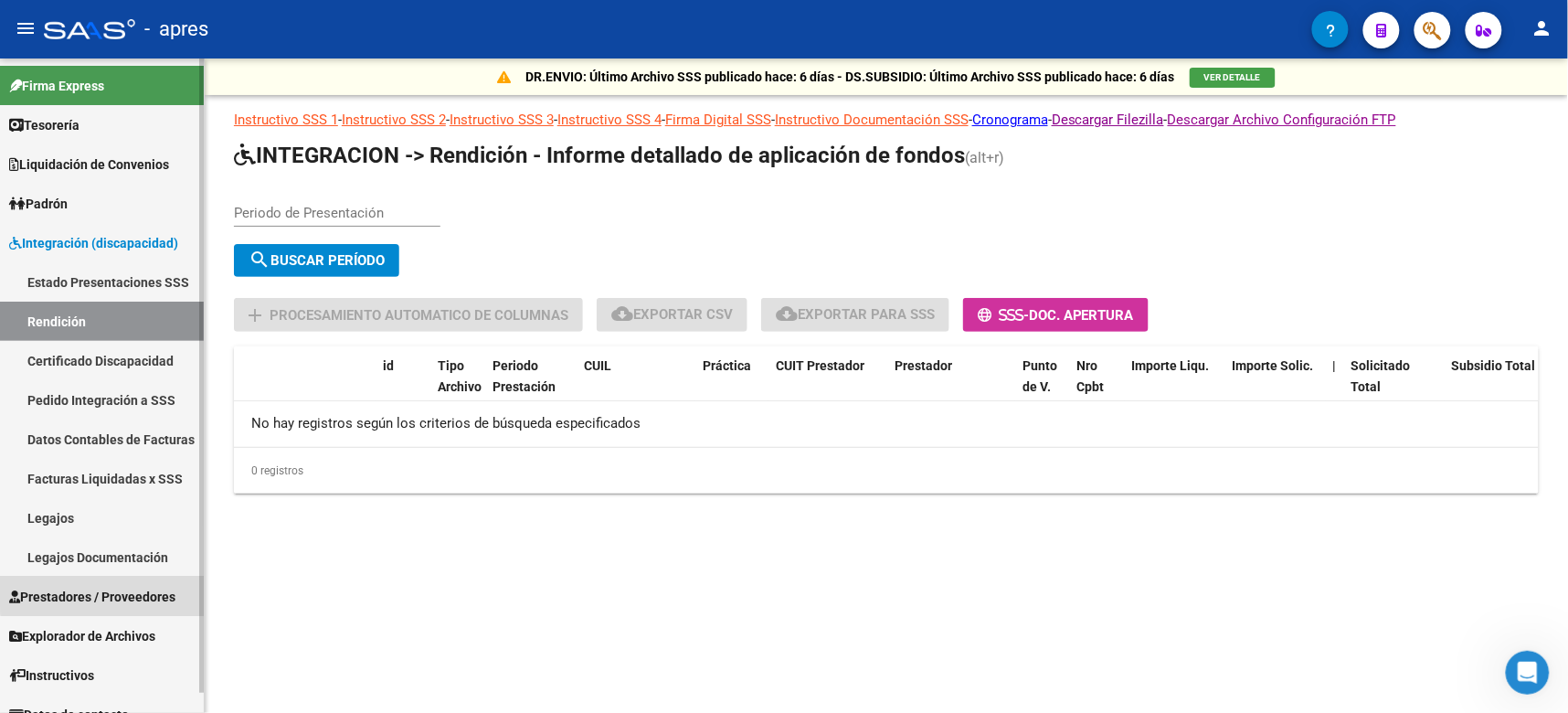 click on "Prestadores / Proveedores" at bounding box center [92, 597] 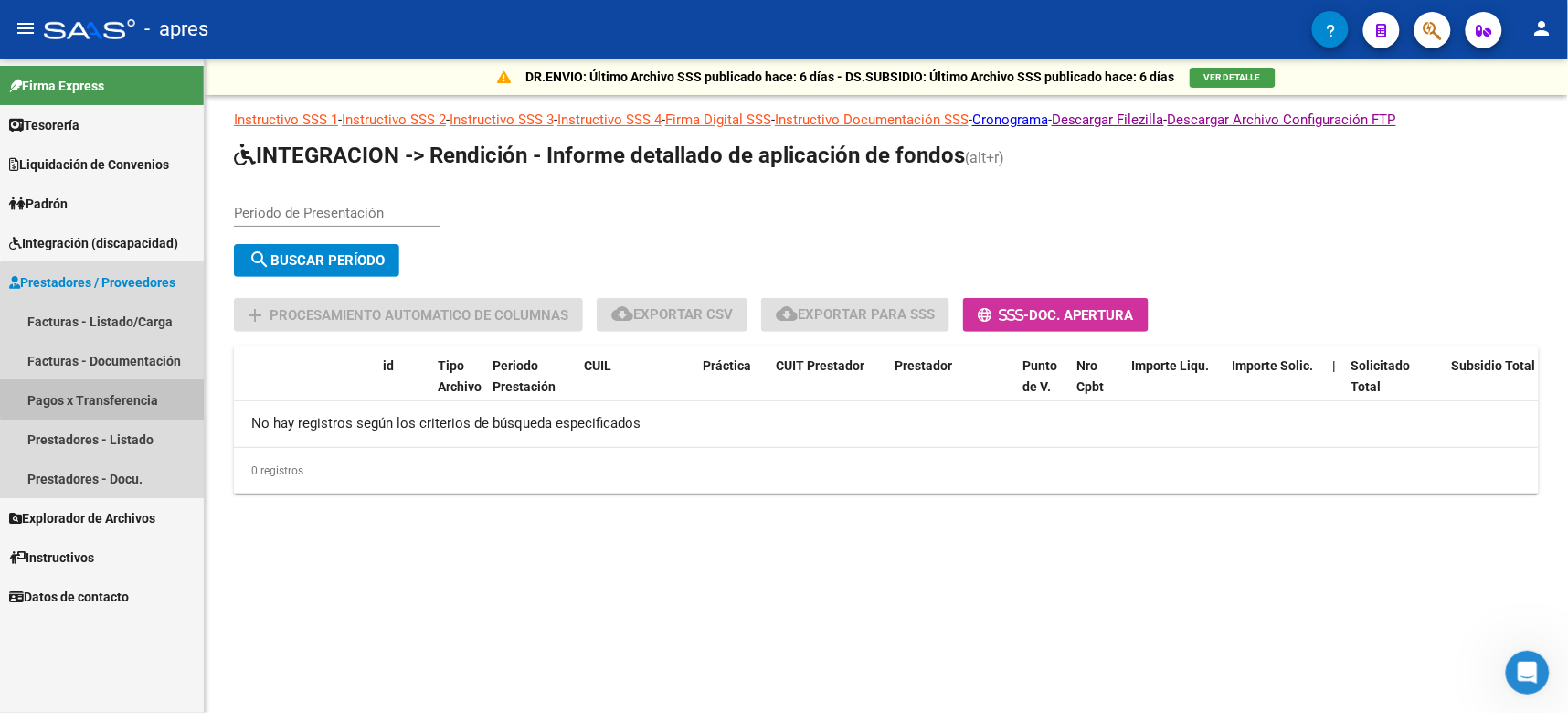 click on "Pagos x Transferencia" at bounding box center [101, 399] 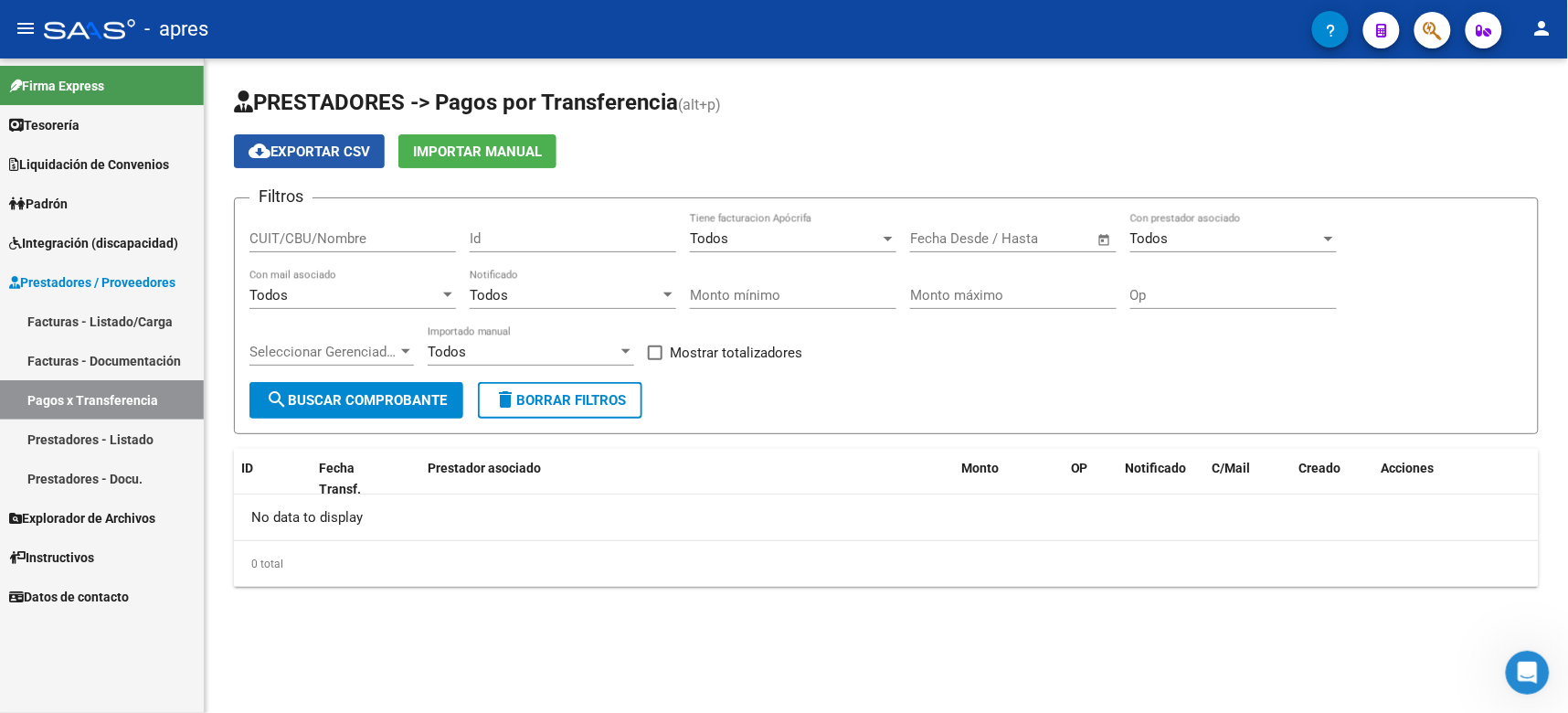 click on "cloud_download  Exportar CSV" 